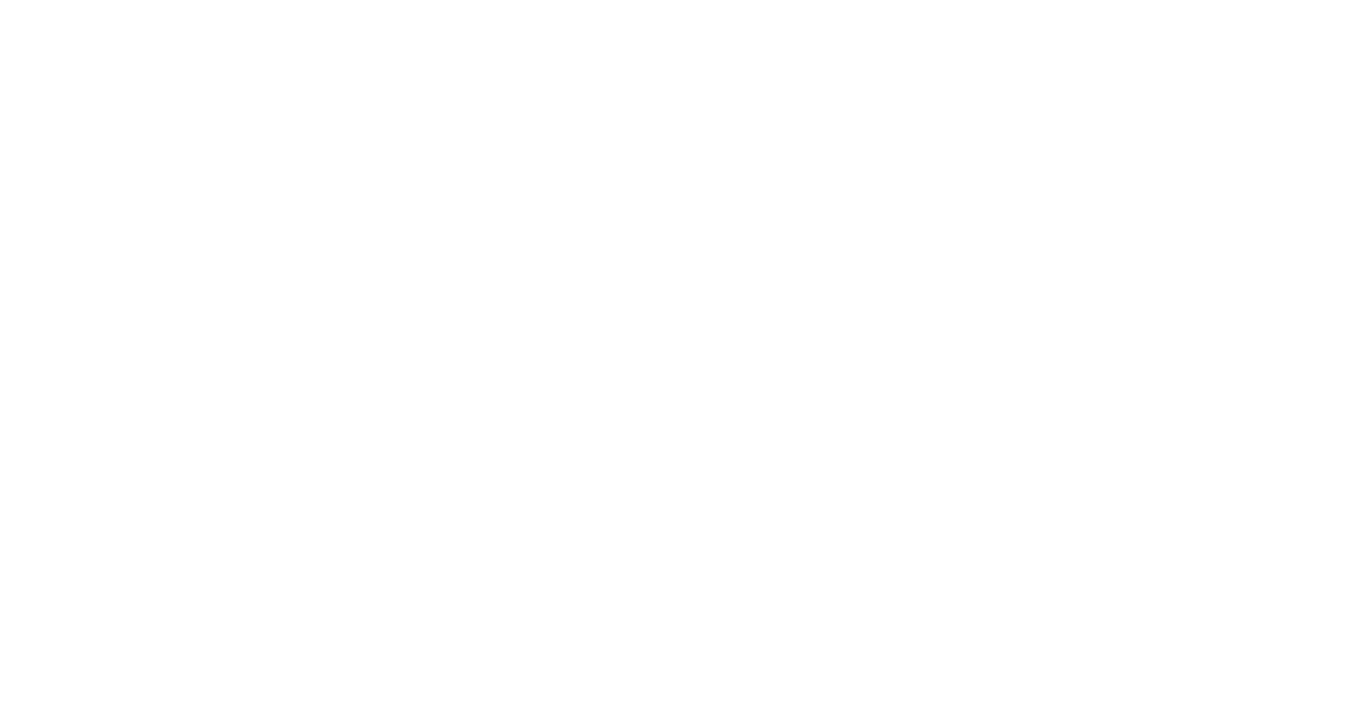 scroll, scrollTop: 0, scrollLeft: 0, axis: both 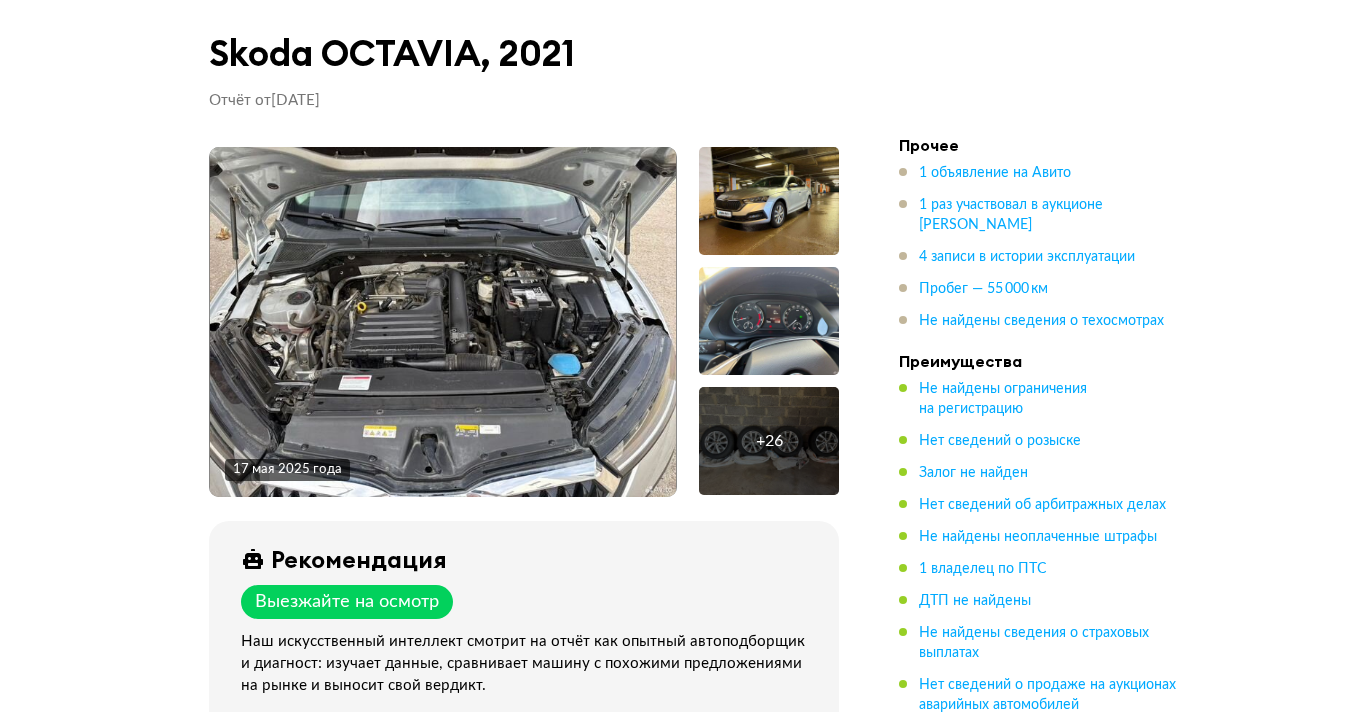 click at bounding box center [443, 322] 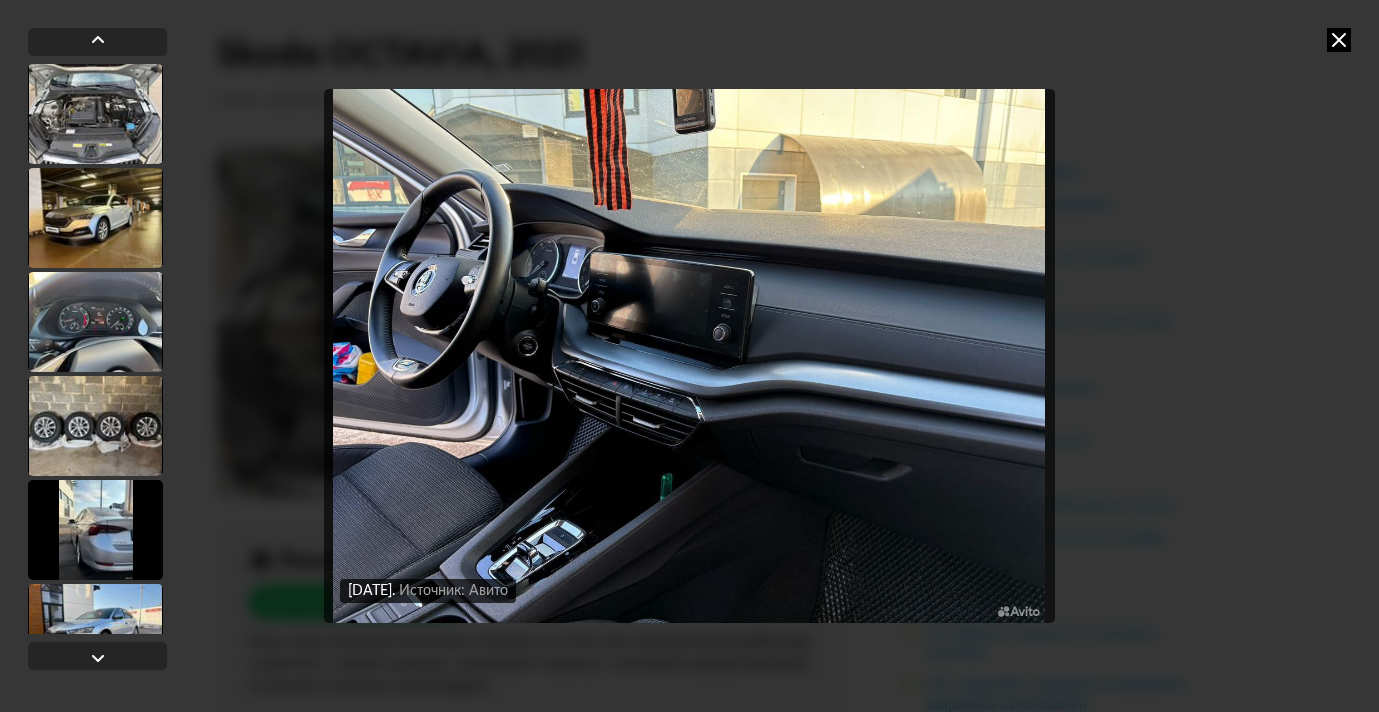 click at bounding box center [689, 356] 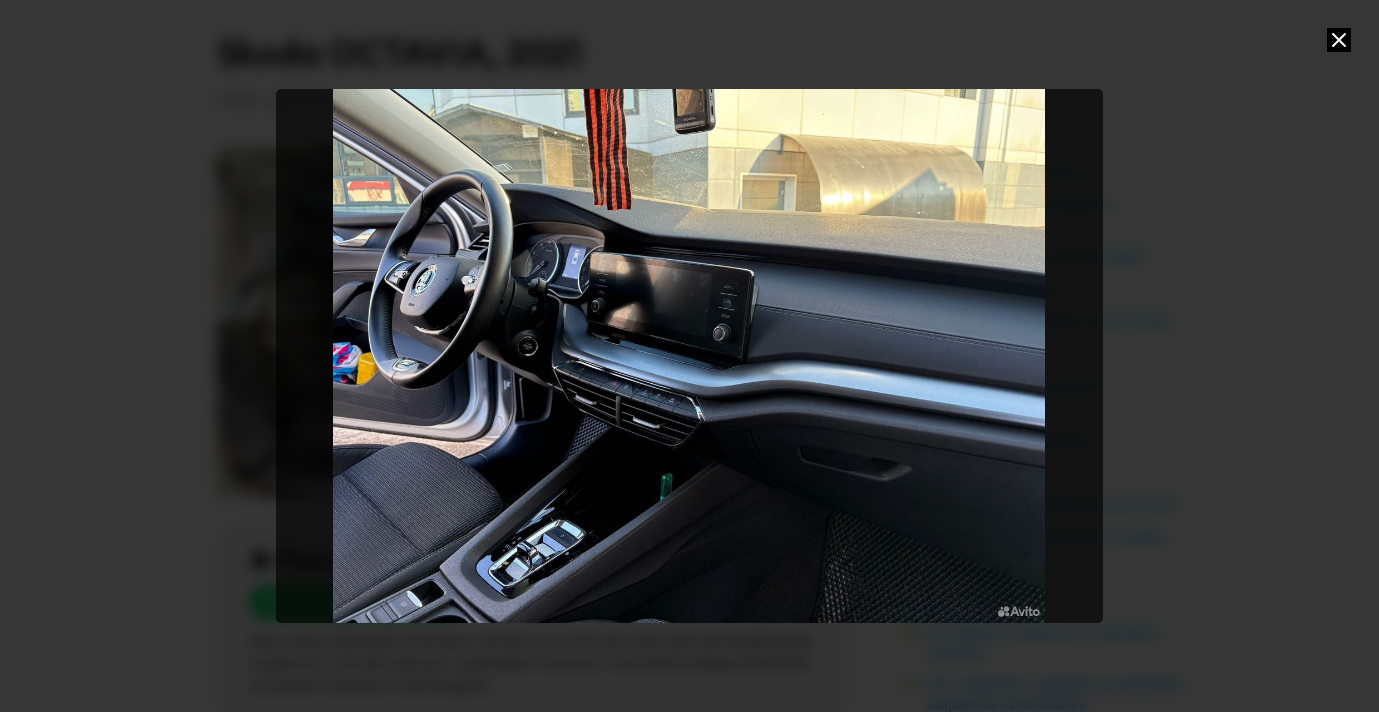 click at bounding box center (1339, 40) 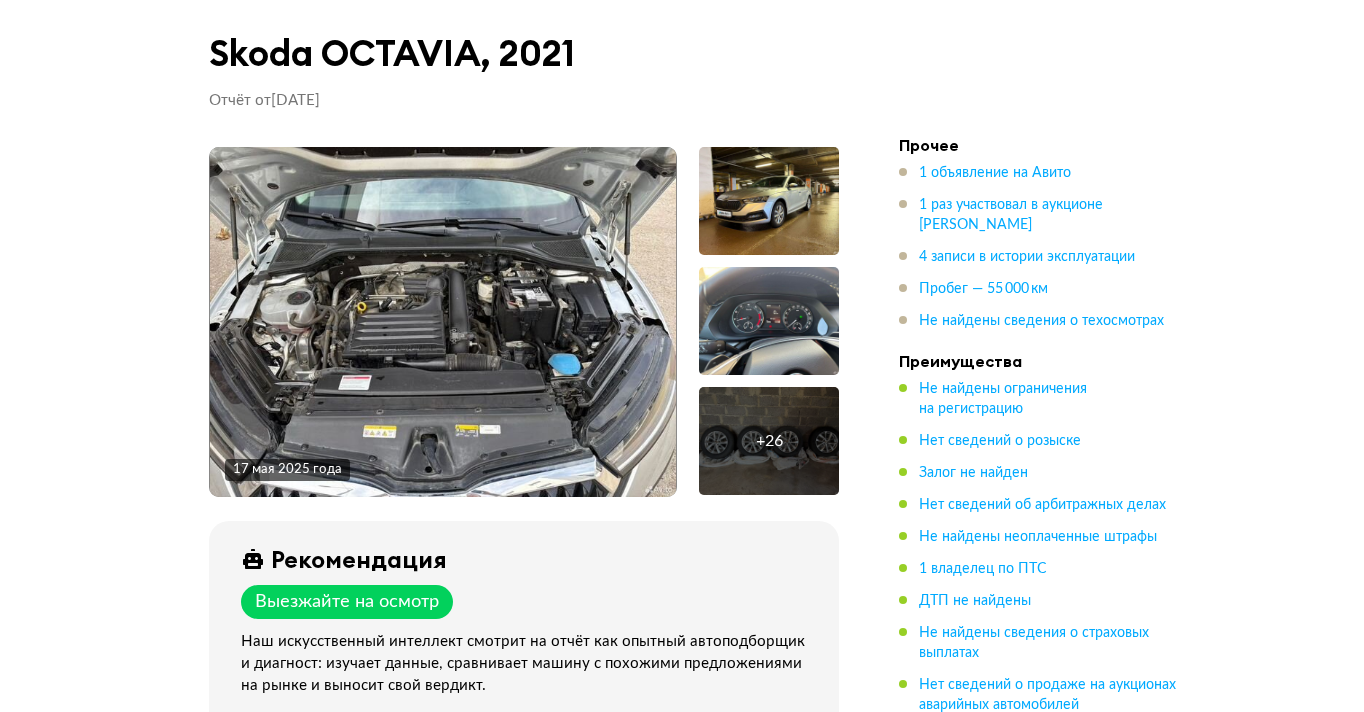 click at bounding box center [443, 322] 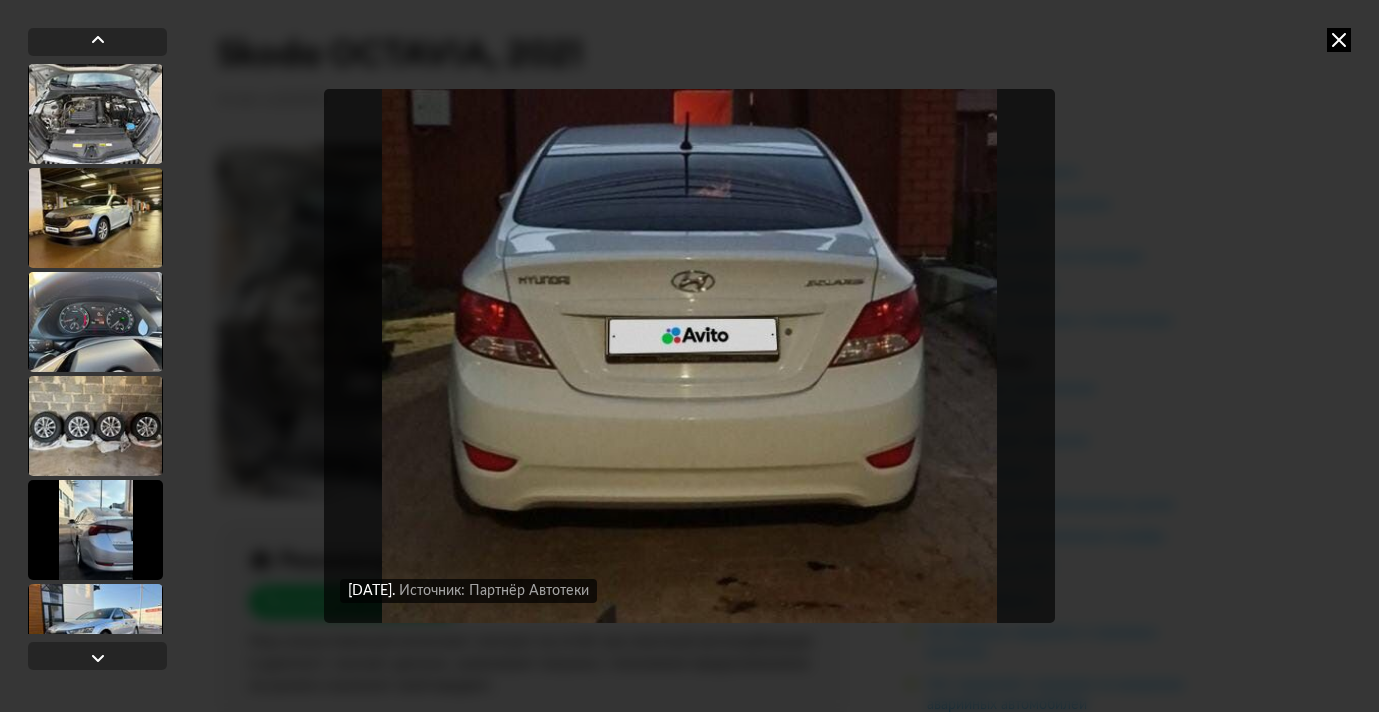 click at bounding box center [1339, 40] 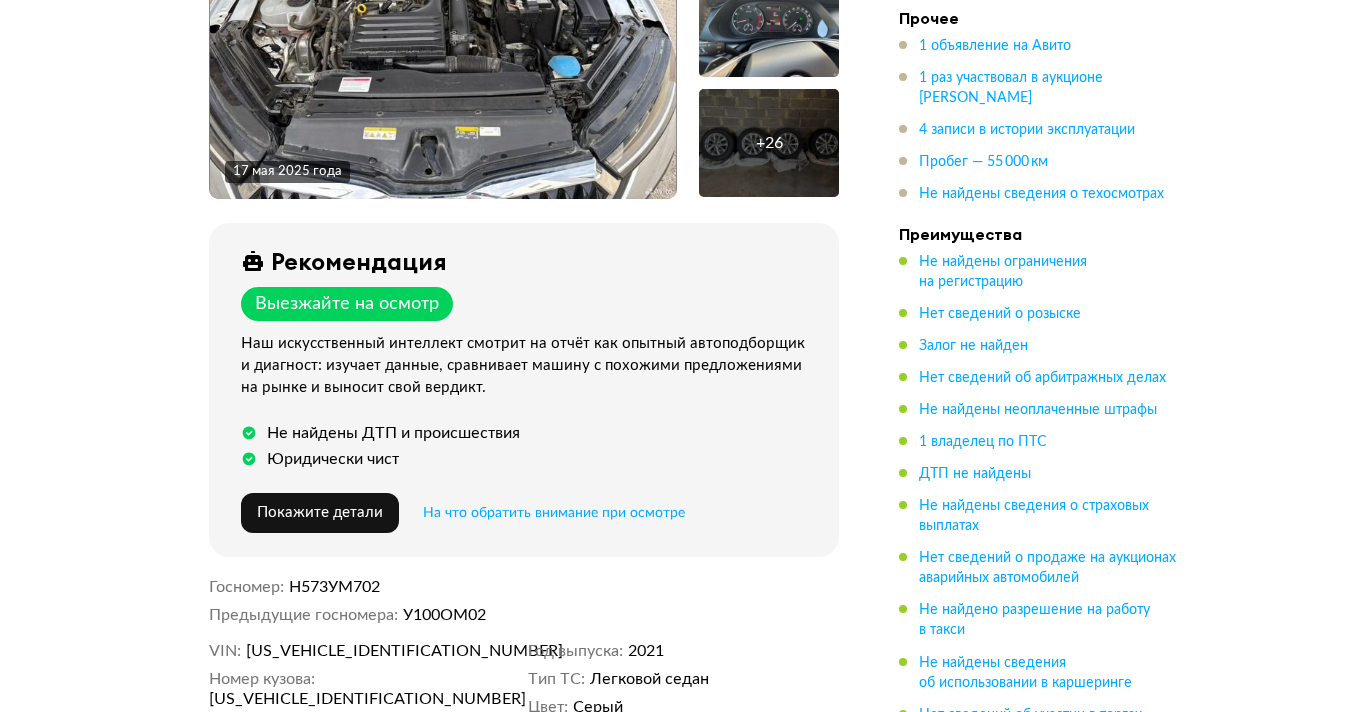 scroll, scrollTop: 336, scrollLeft: 0, axis: vertical 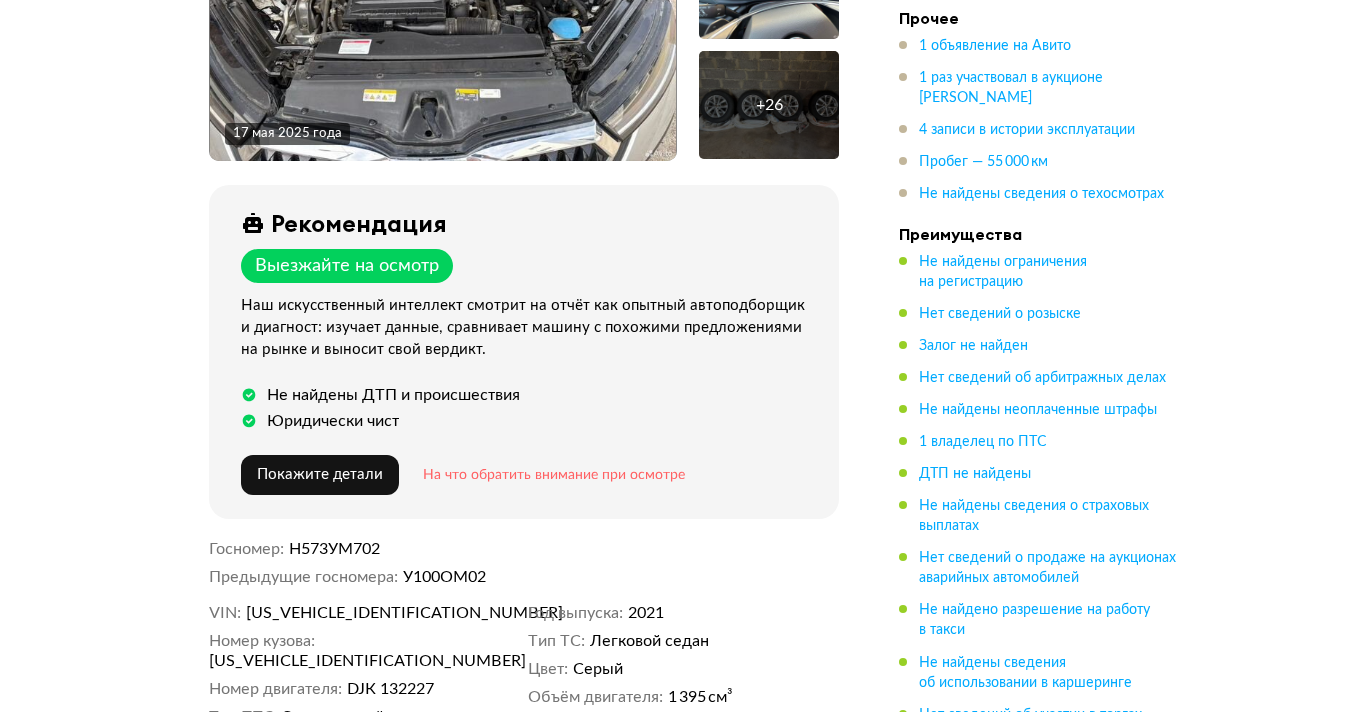 click on "На что обратить внимание при осмотре" at bounding box center [554, 475] 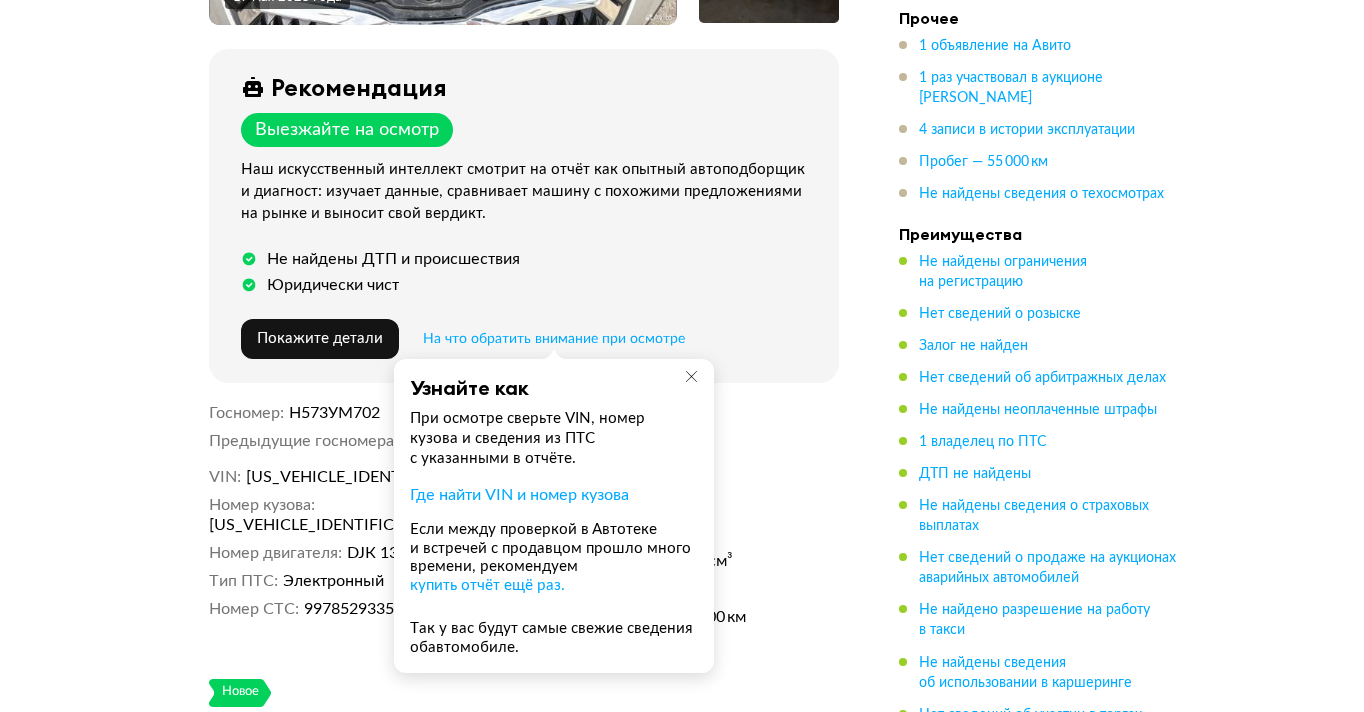 scroll, scrollTop: 489, scrollLeft: 0, axis: vertical 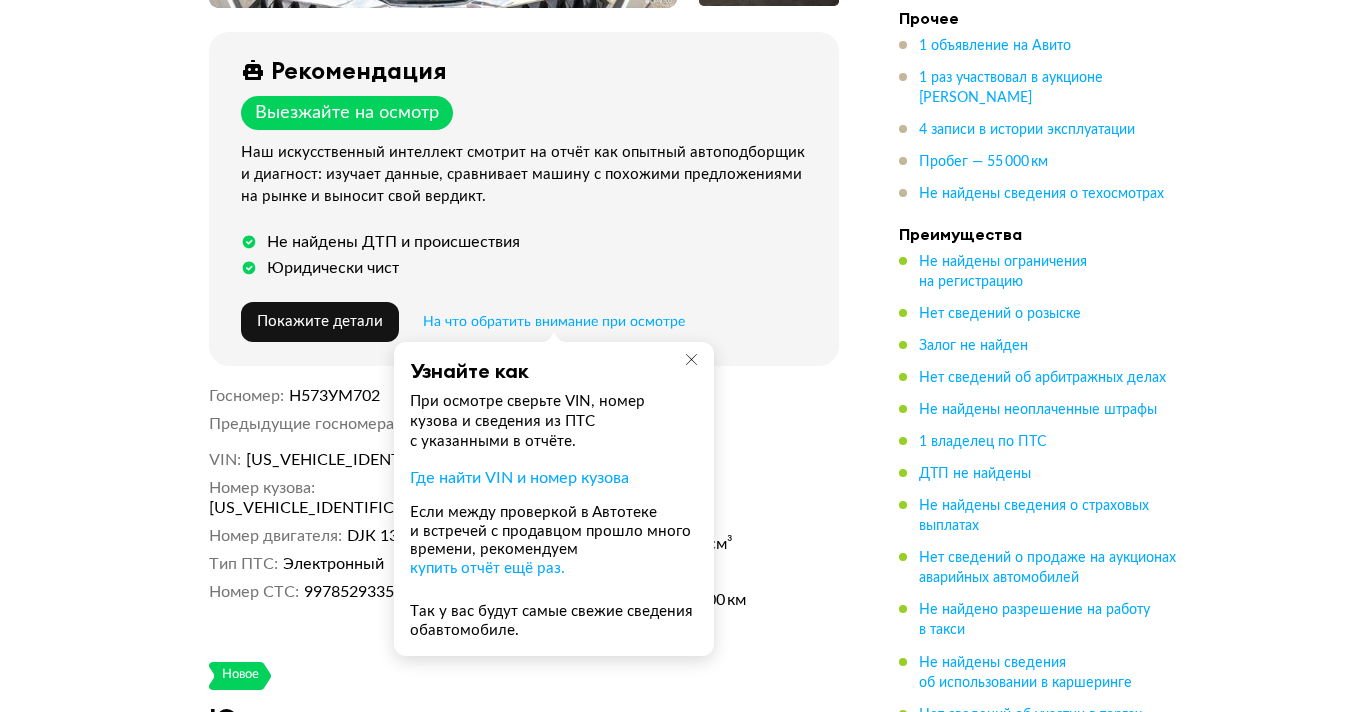 click at bounding box center [691, 359] 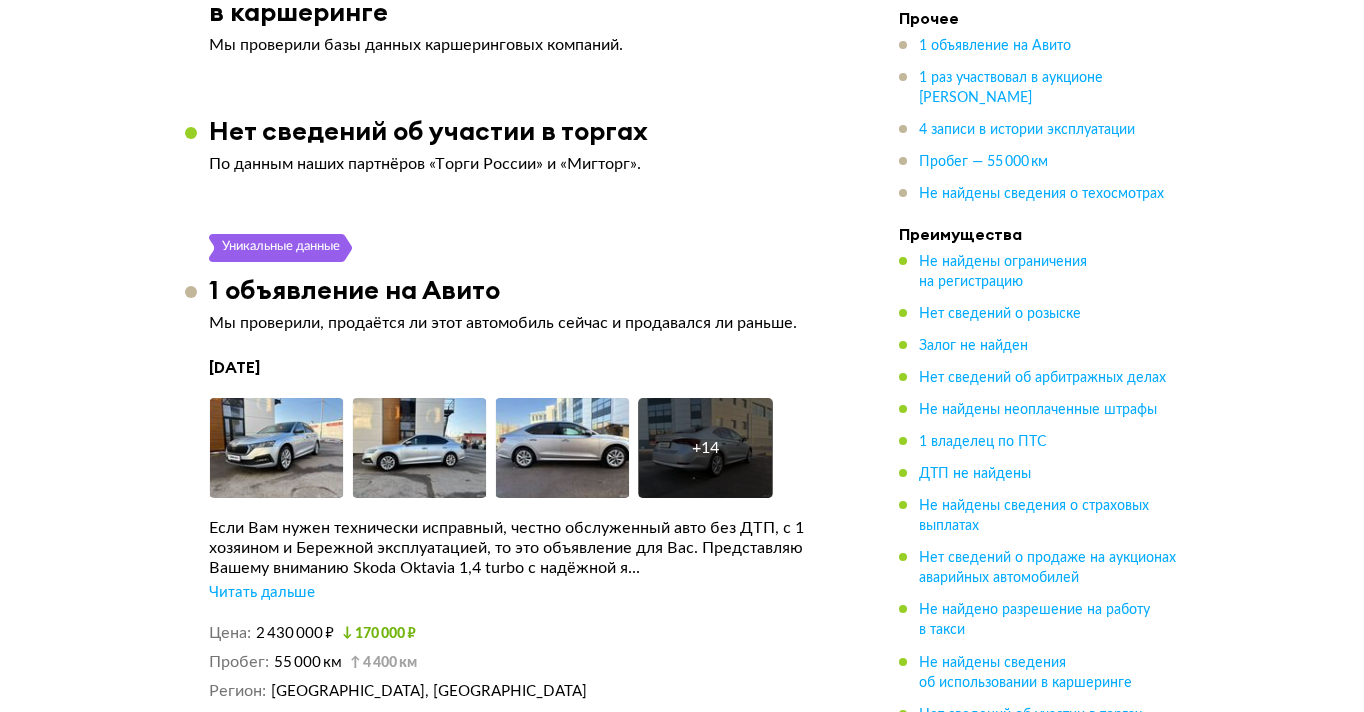 scroll, scrollTop: 3243, scrollLeft: 0, axis: vertical 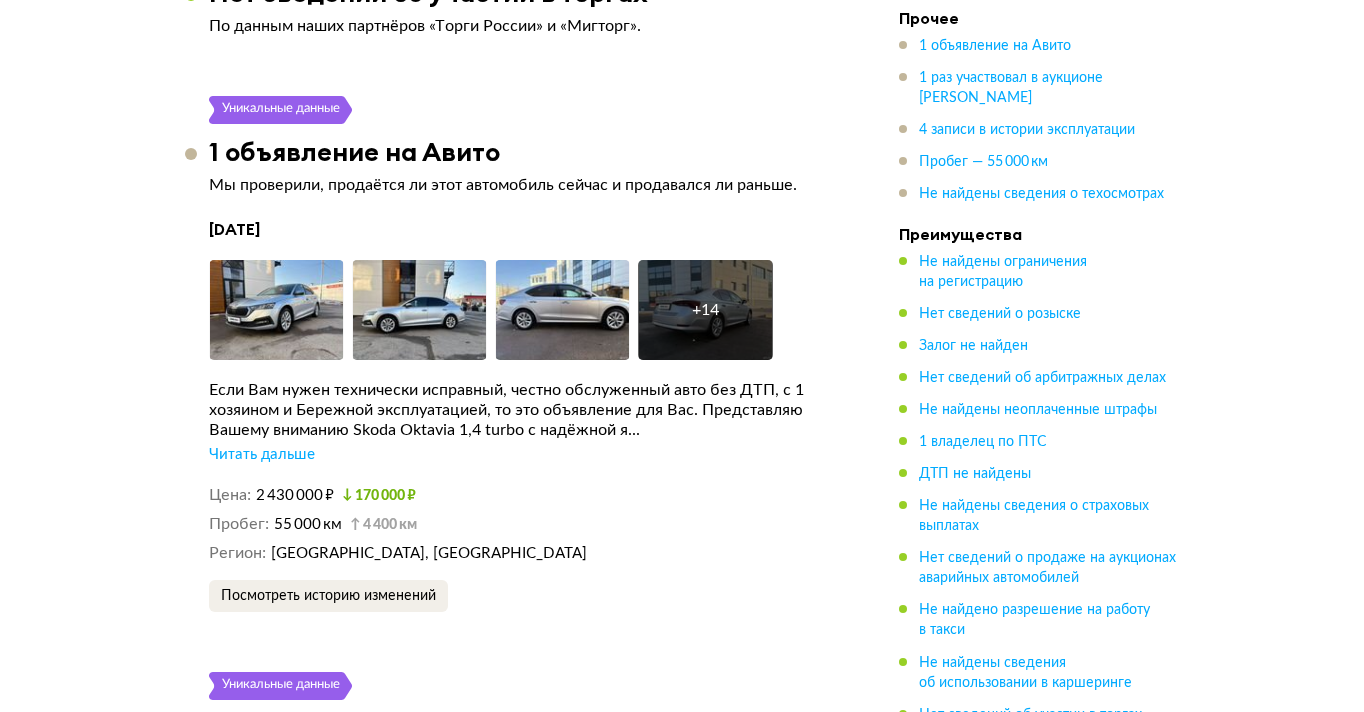 click on "Читать дальше" at bounding box center (262, 455) 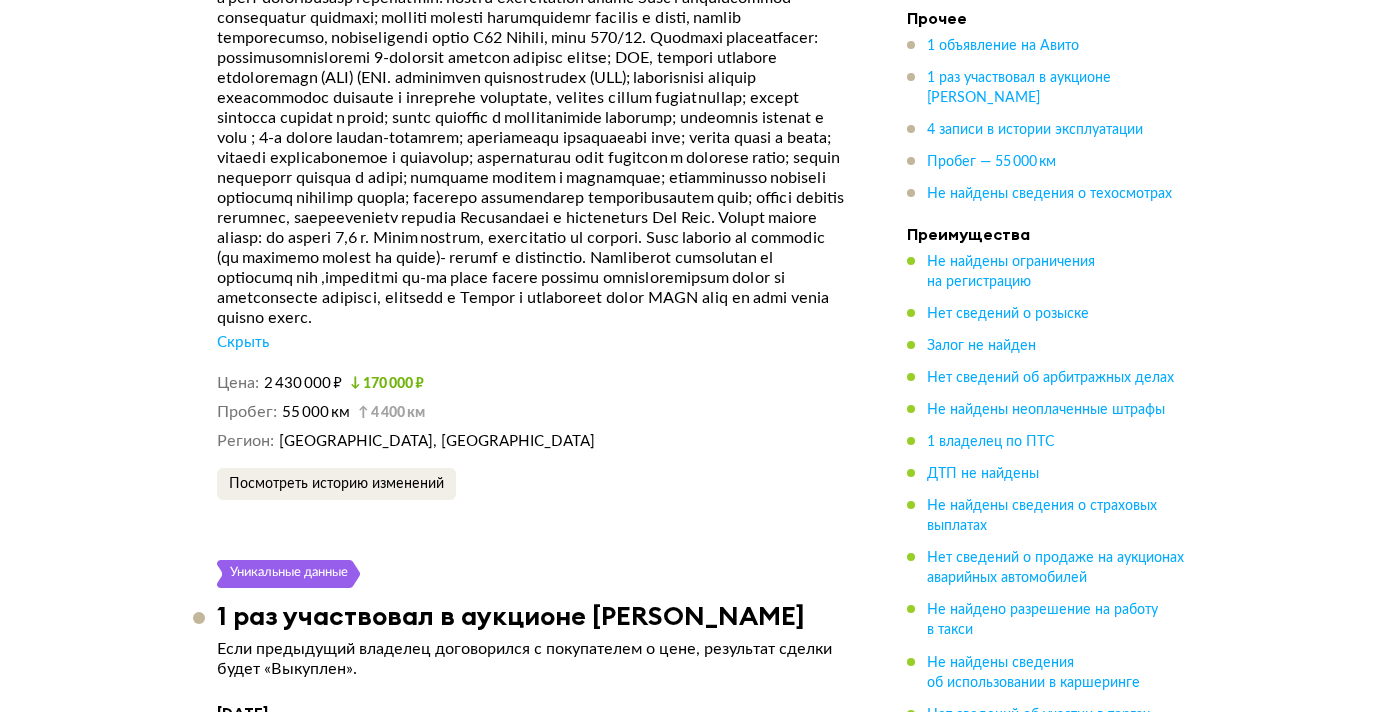 scroll, scrollTop: 3814, scrollLeft: 0, axis: vertical 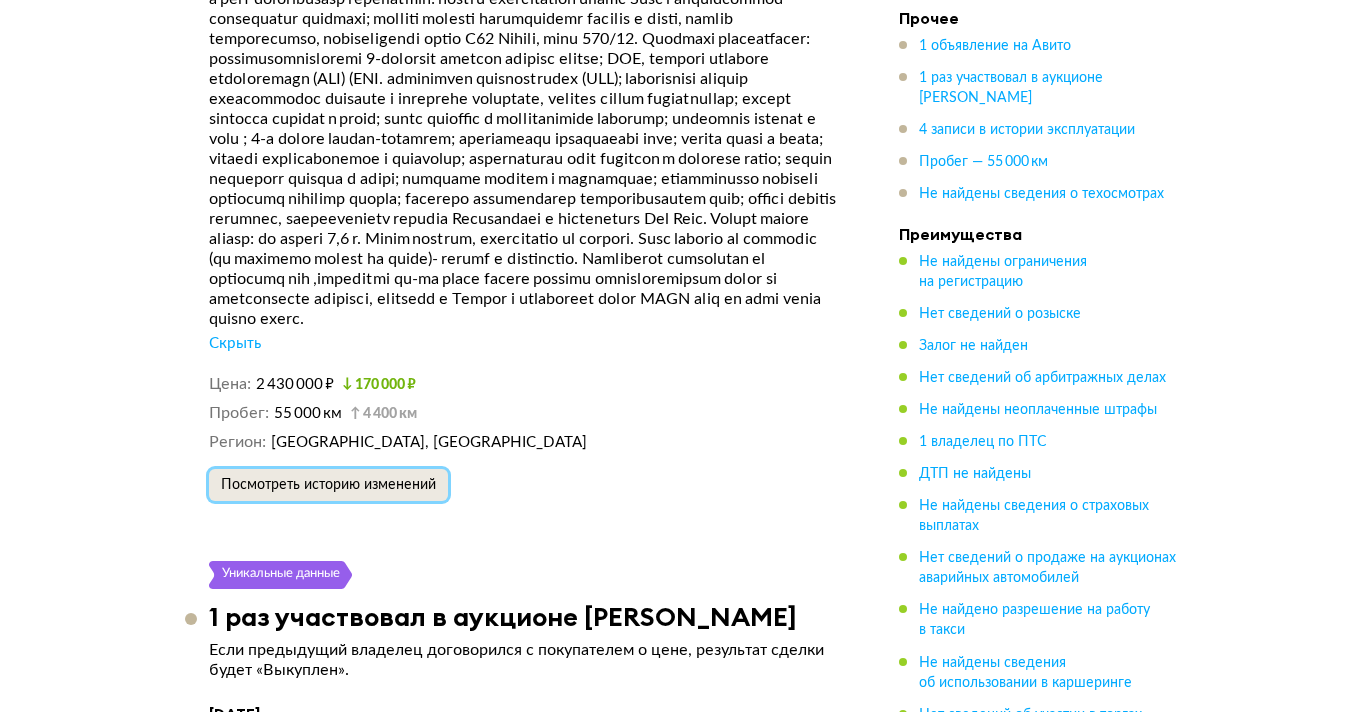 click on "Посмотреть историю изменений" at bounding box center (328, 485) 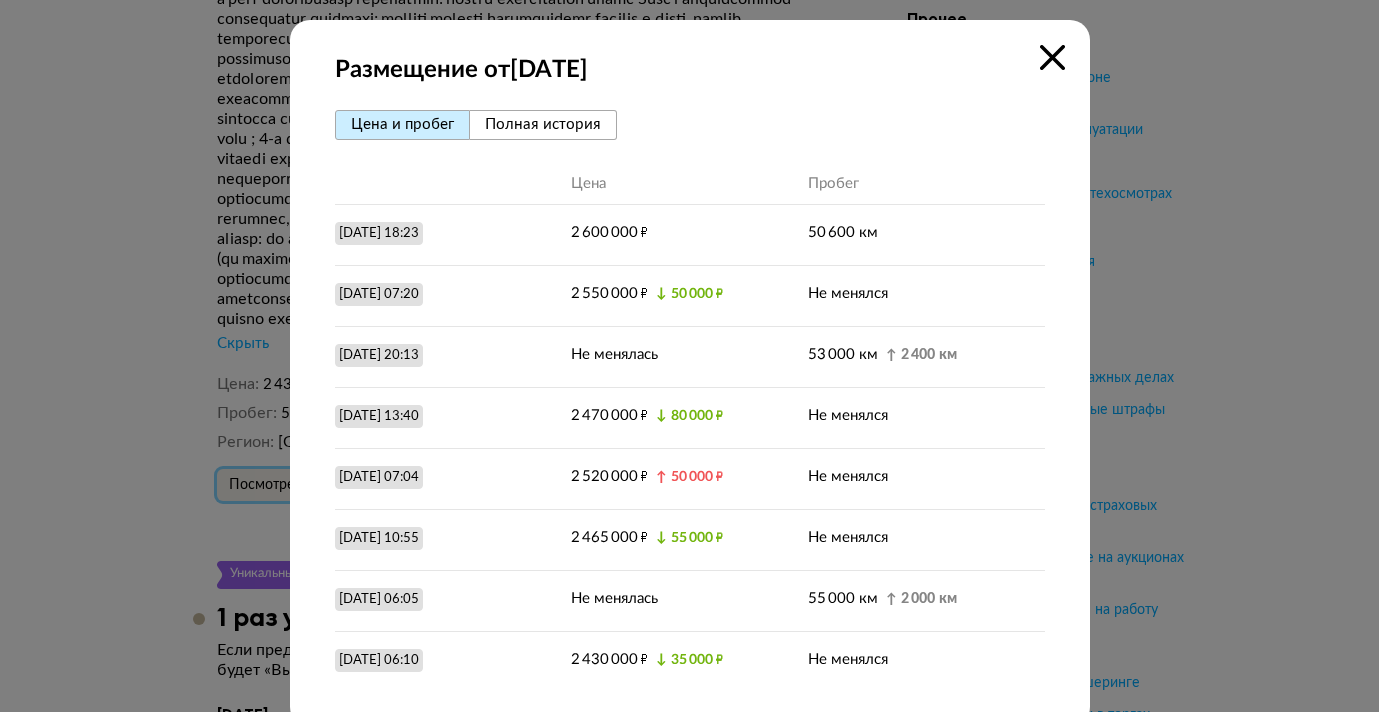 scroll, scrollTop: 35, scrollLeft: 0, axis: vertical 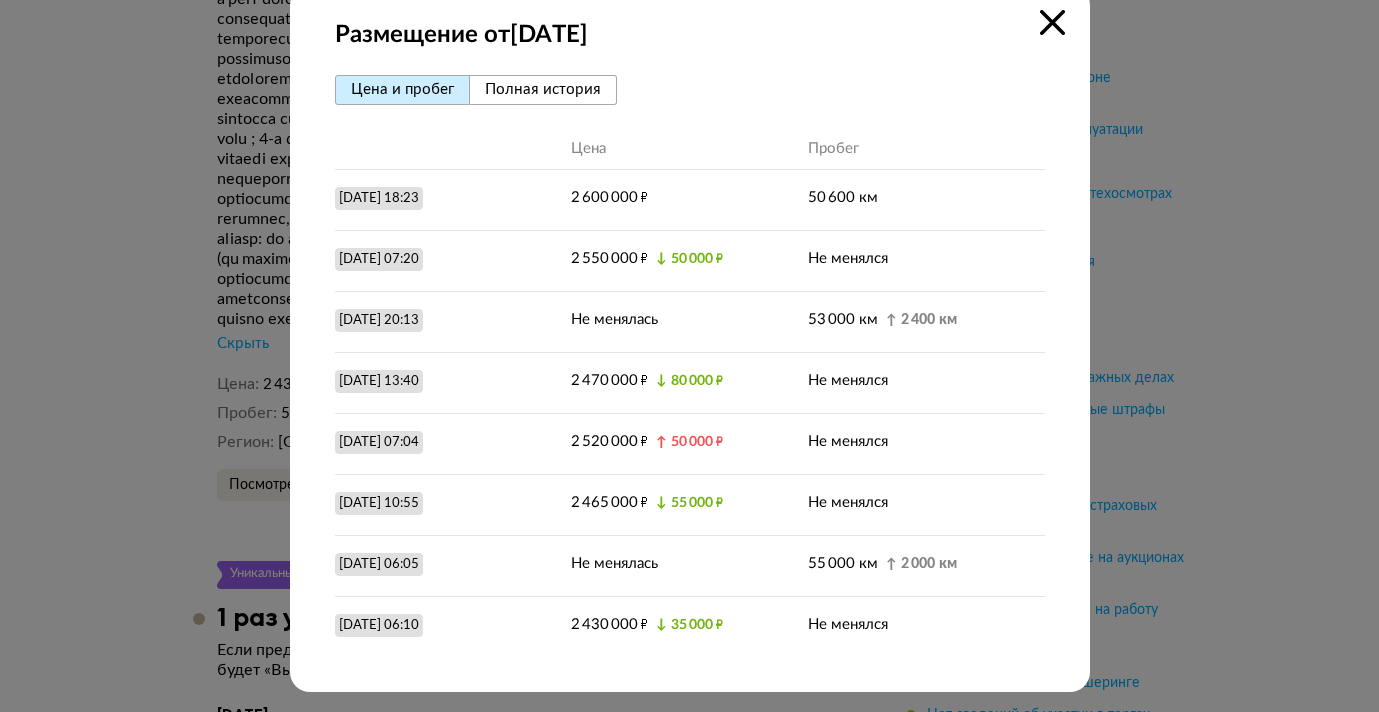 click on "Полная история" at bounding box center (543, 89) 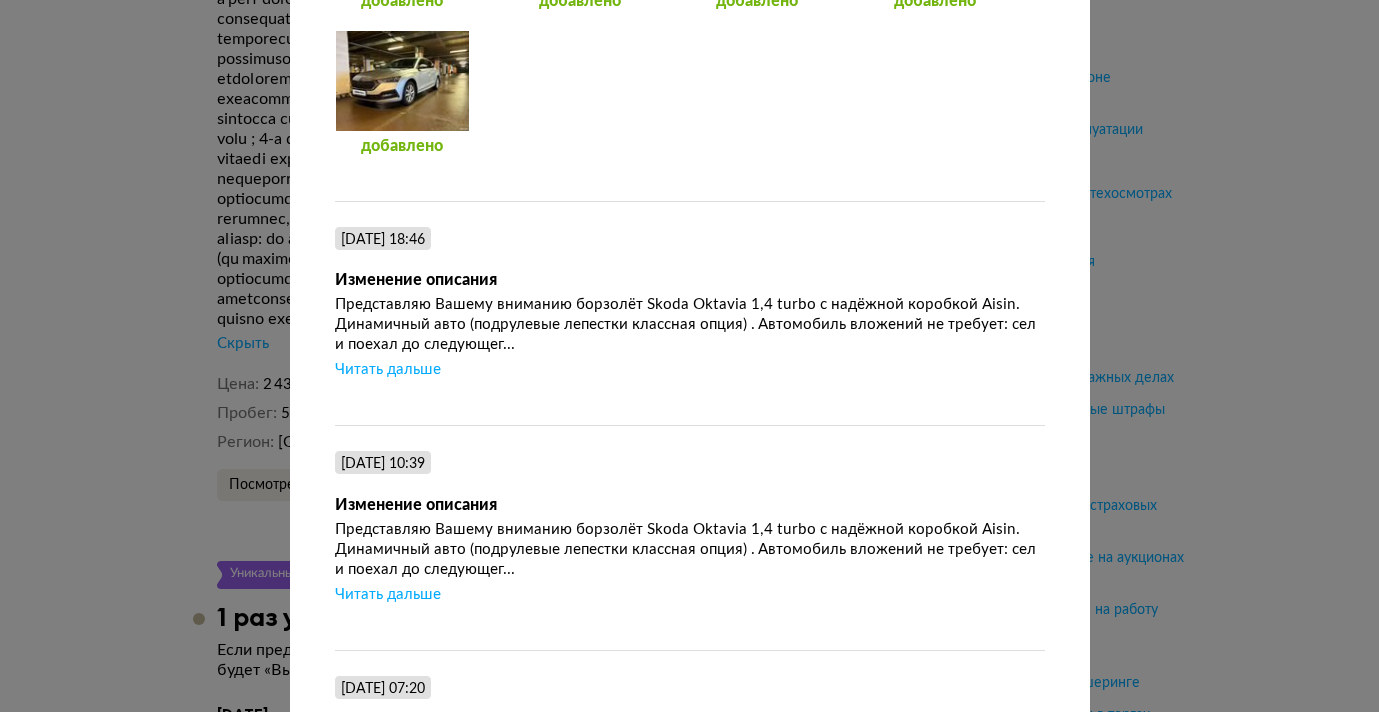 scroll, scrollTop: 1403, scrollLeft: 0, axis: vertical 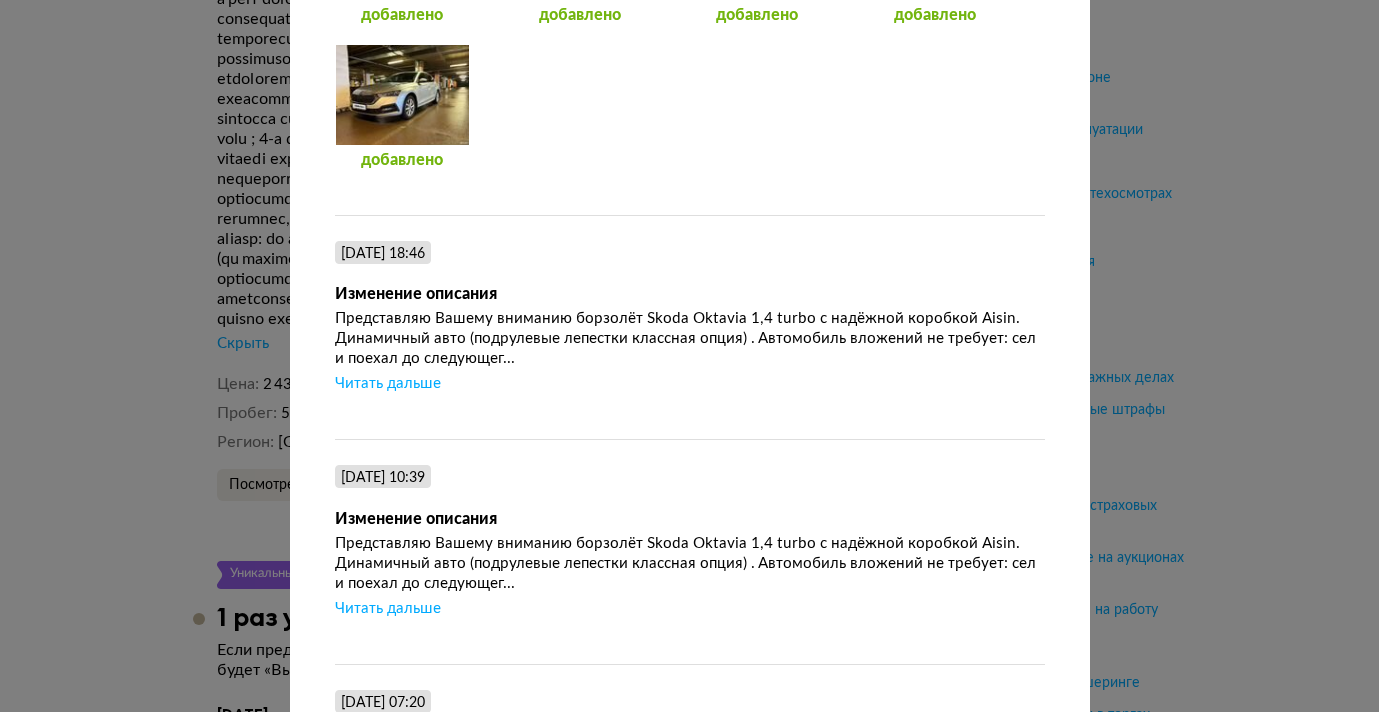 click on "Читать дальше" at bounding box center [388, 384] 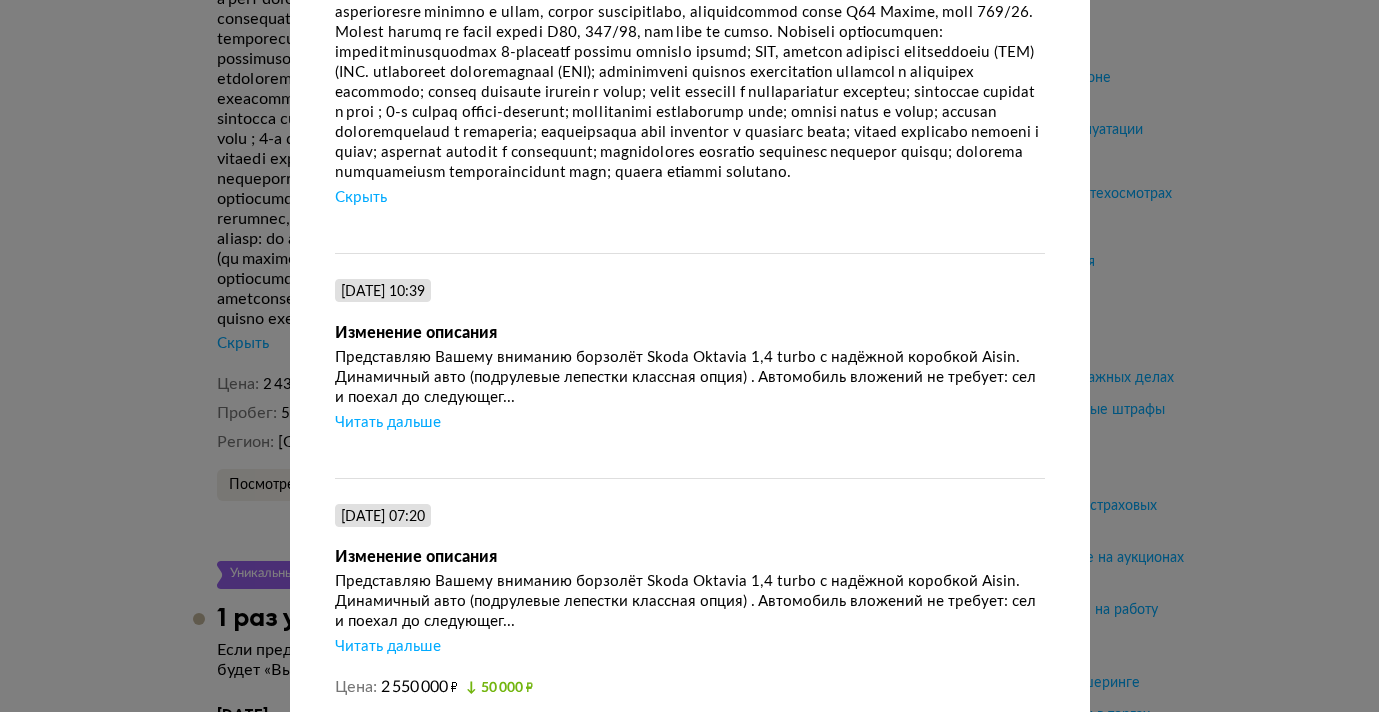 scroll, scrollTop: 1870, scrollLeft: 0, axis: vertical 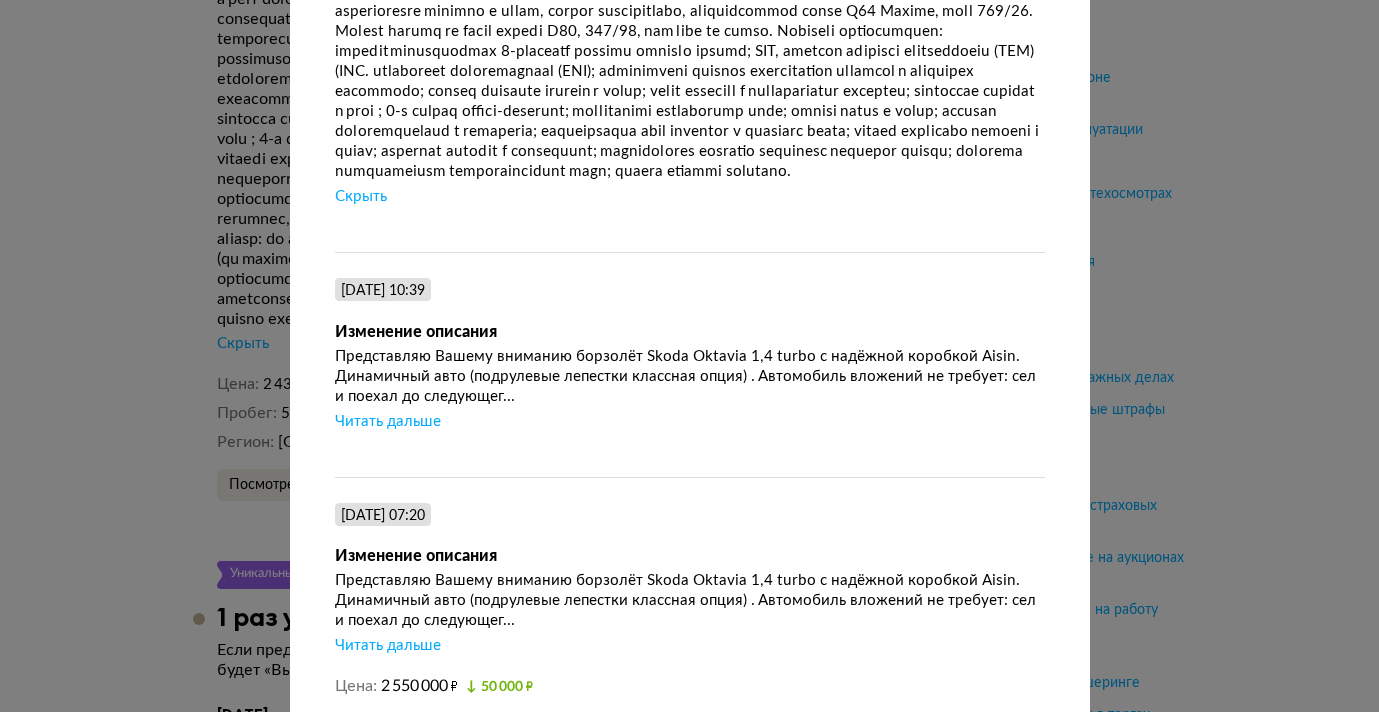 click on "Читать дальше" at bounding box center (388, 422) 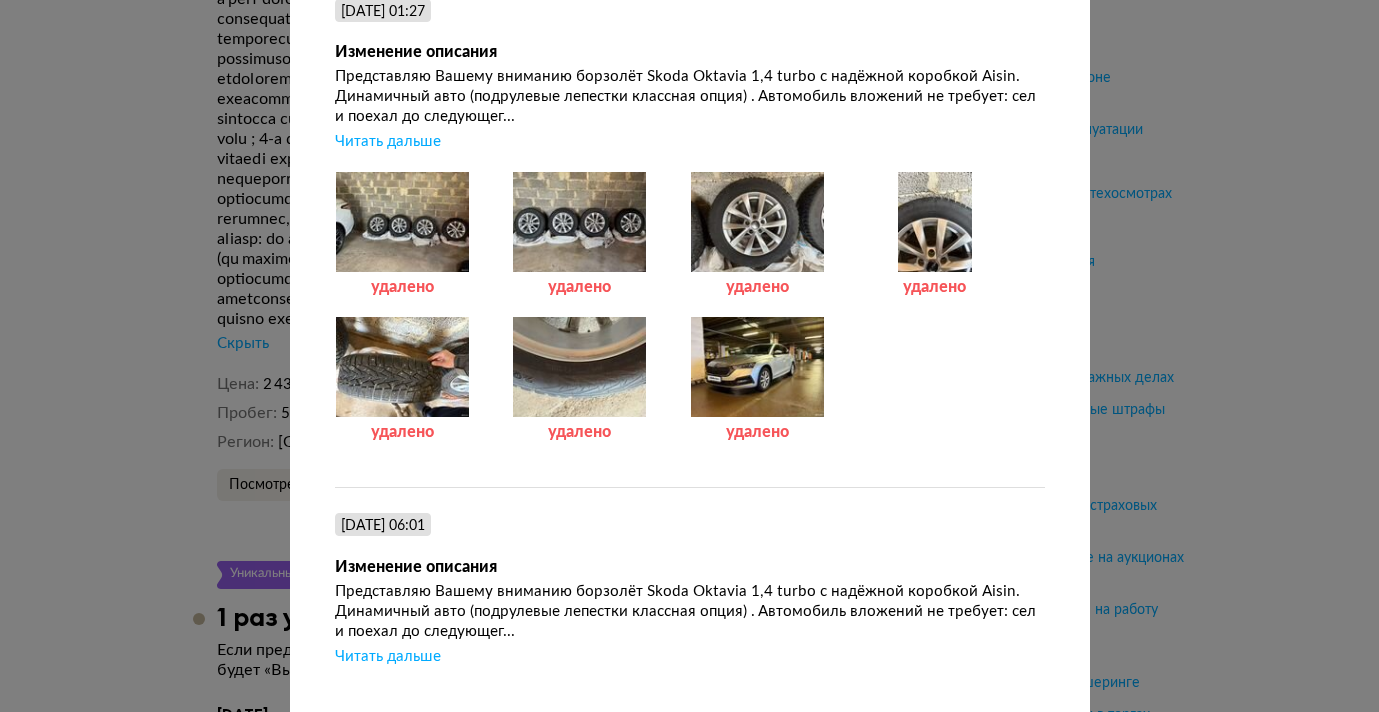 scroll, scrollTop: 2919, scrollLeft: 0, axis: vertical 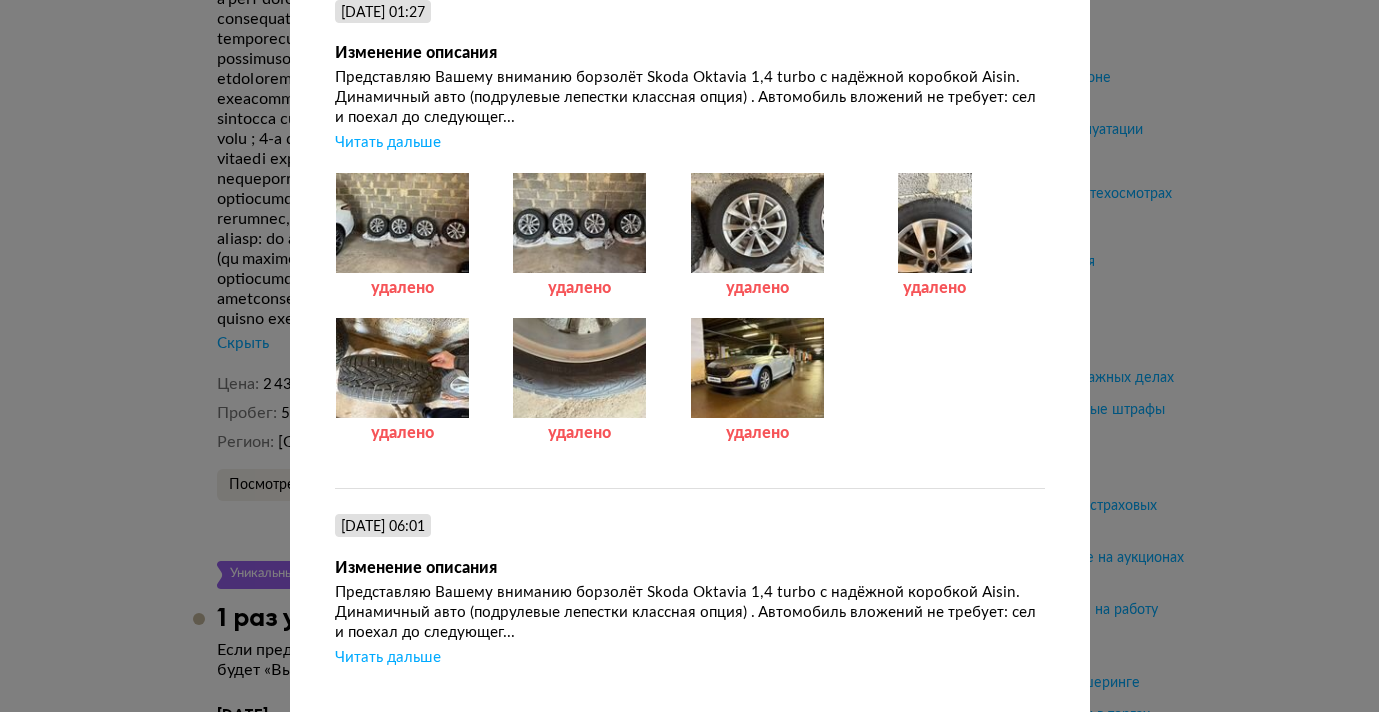click at bounding box center (757, 368) 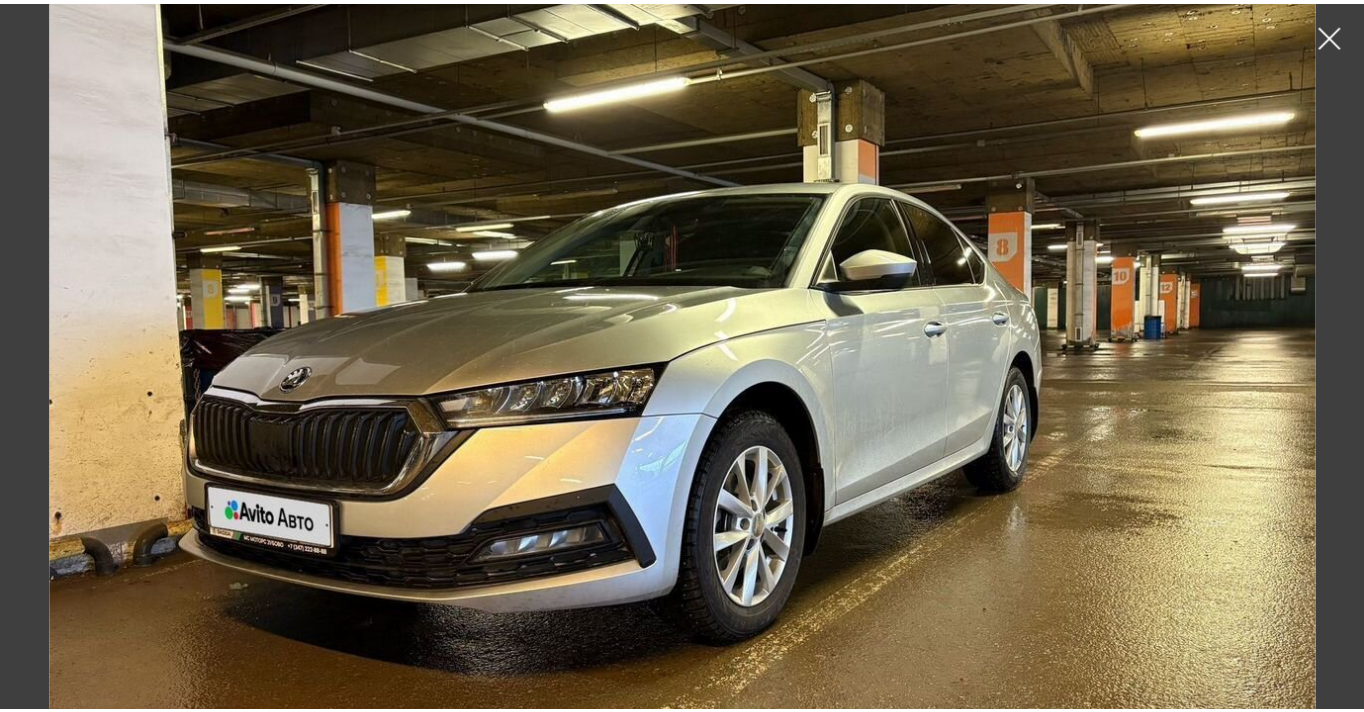 scroll, scrollTop: 98, scrollLeft: 0, axis: vertical 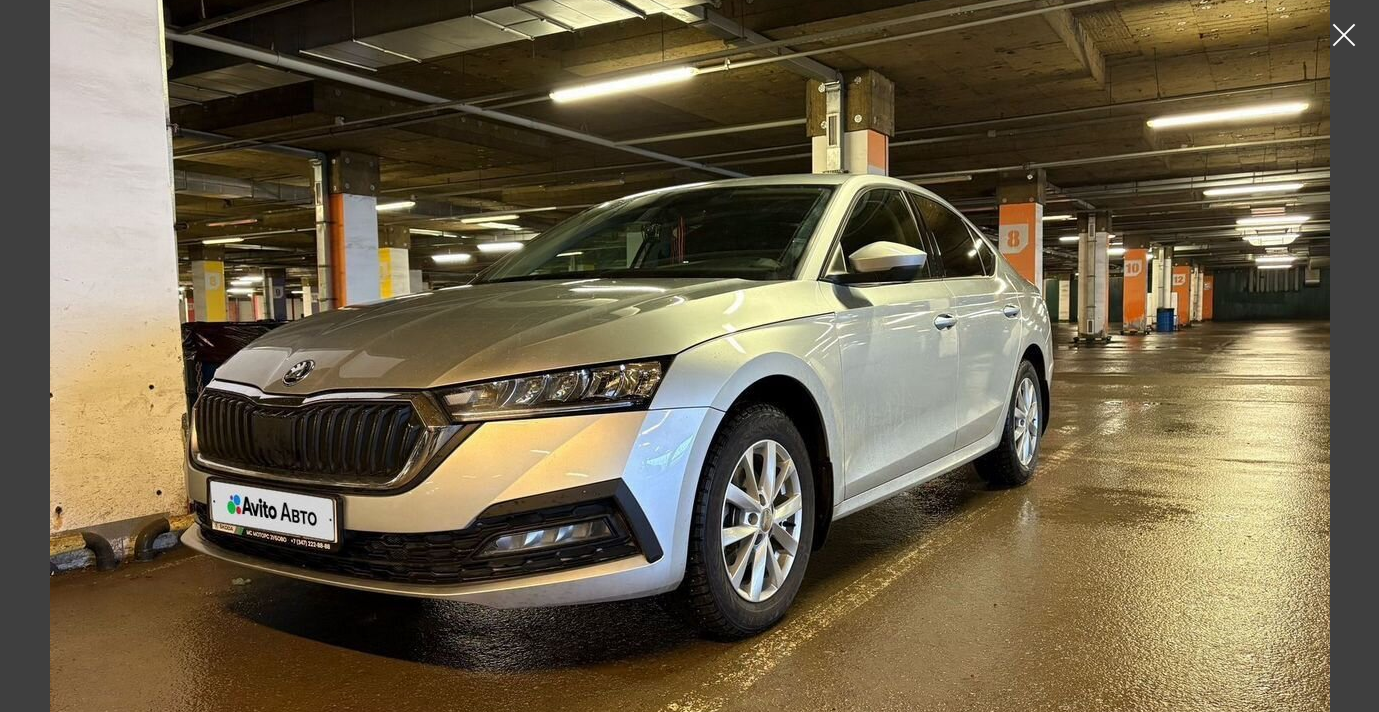 click at bounding box center [1344, 35] 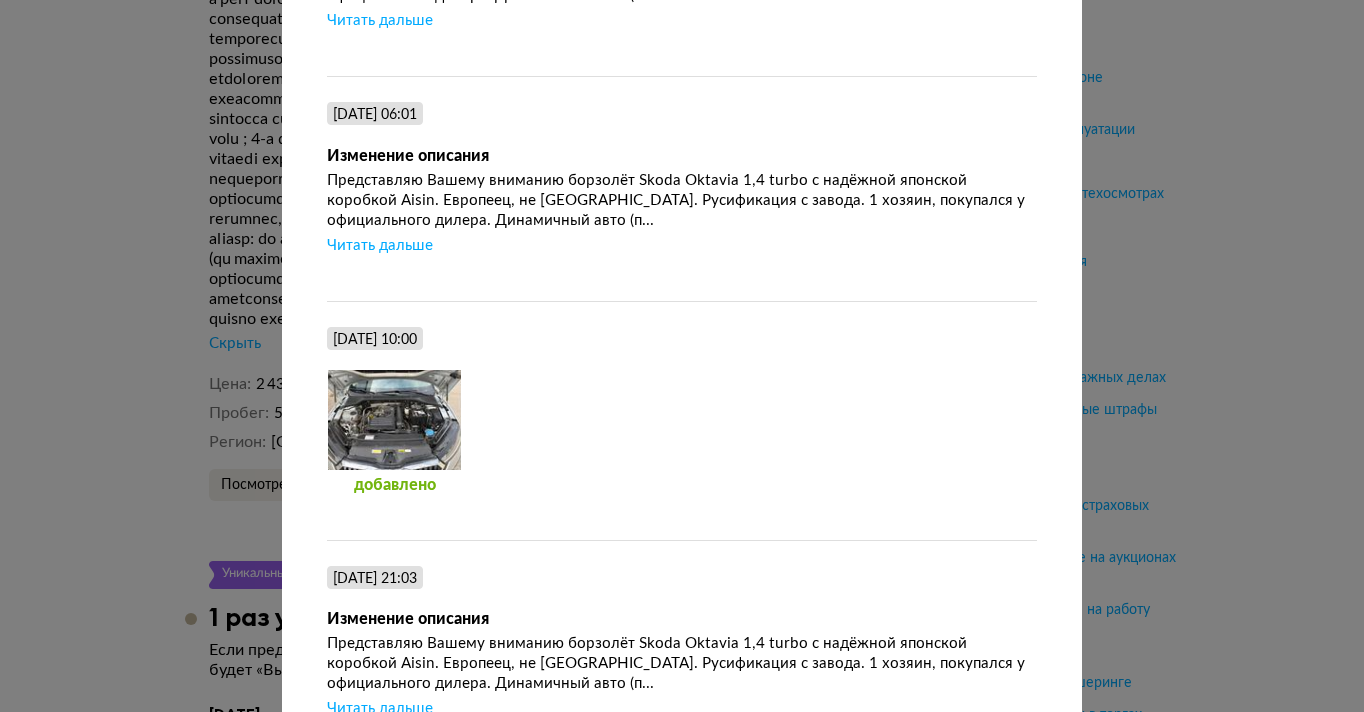 scroll, scrollTop: 4522, scrollLeft: 0, axis: vertical 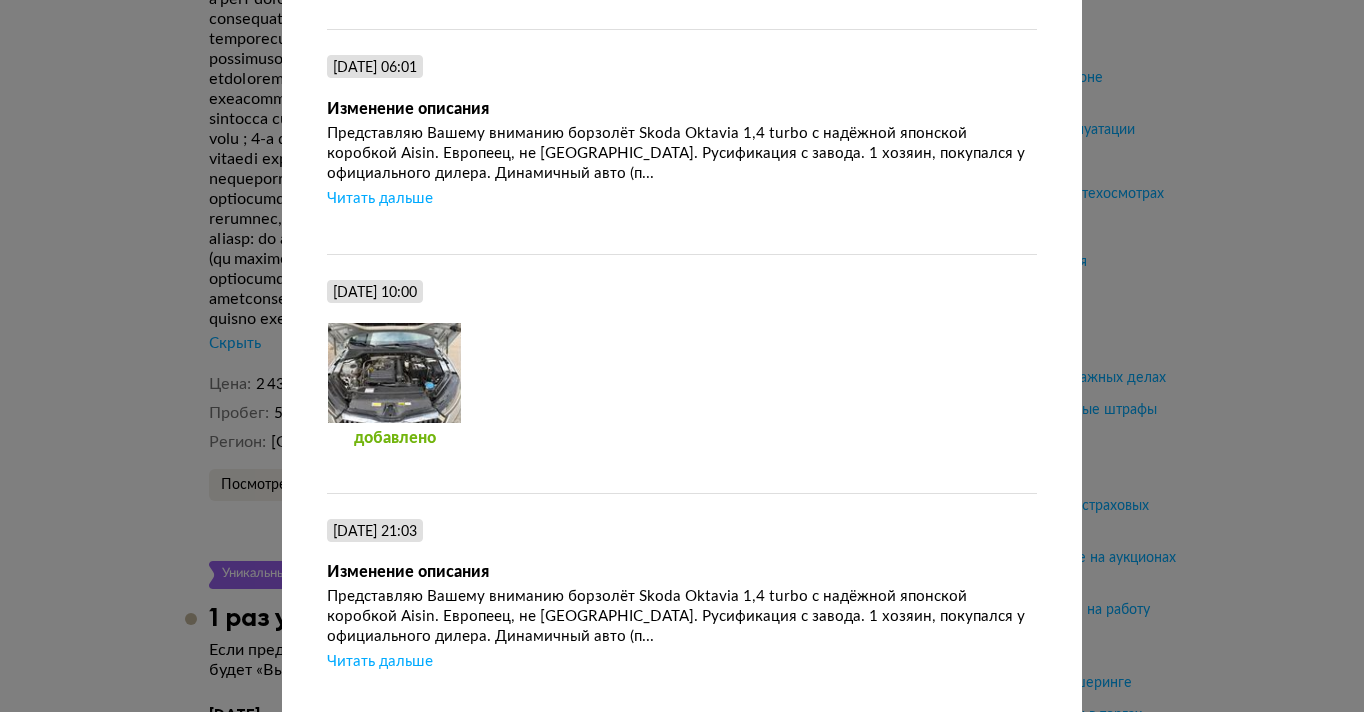 click at bounding box center [394, 373] 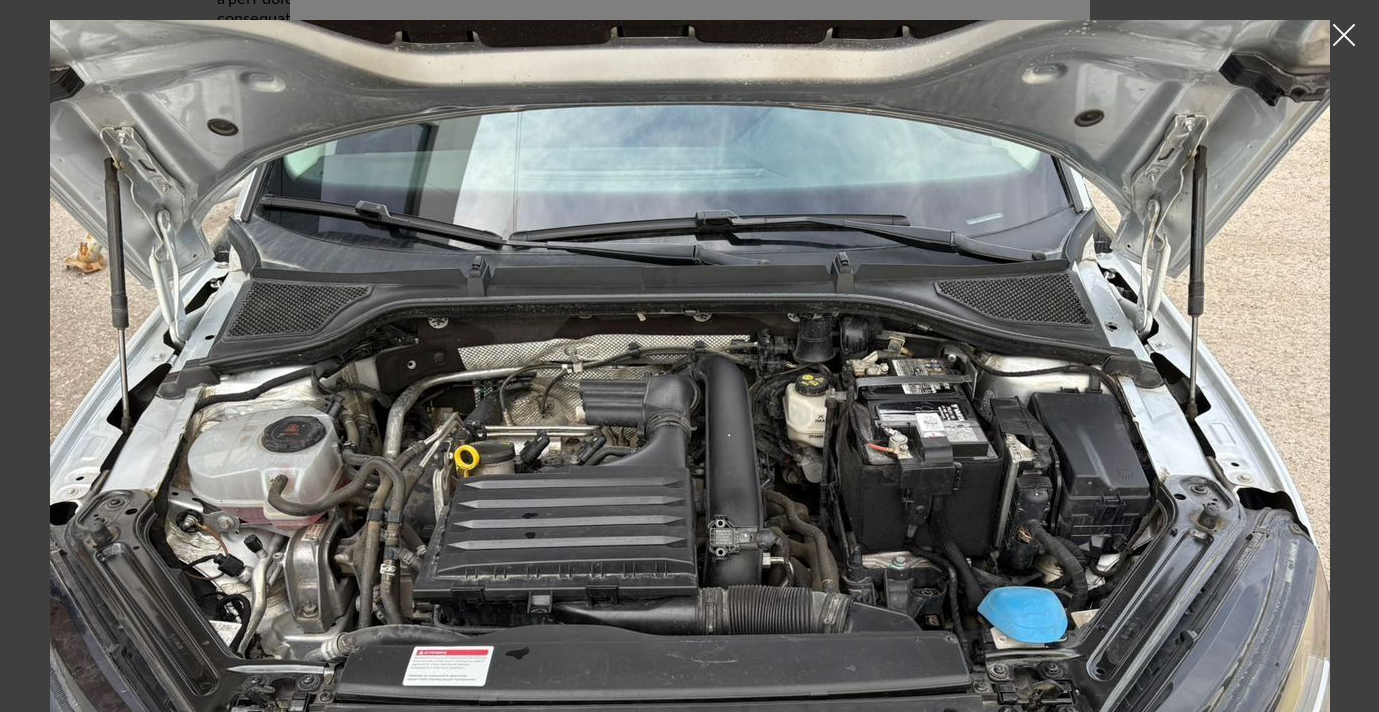 click at bounding box center (1344, 35) 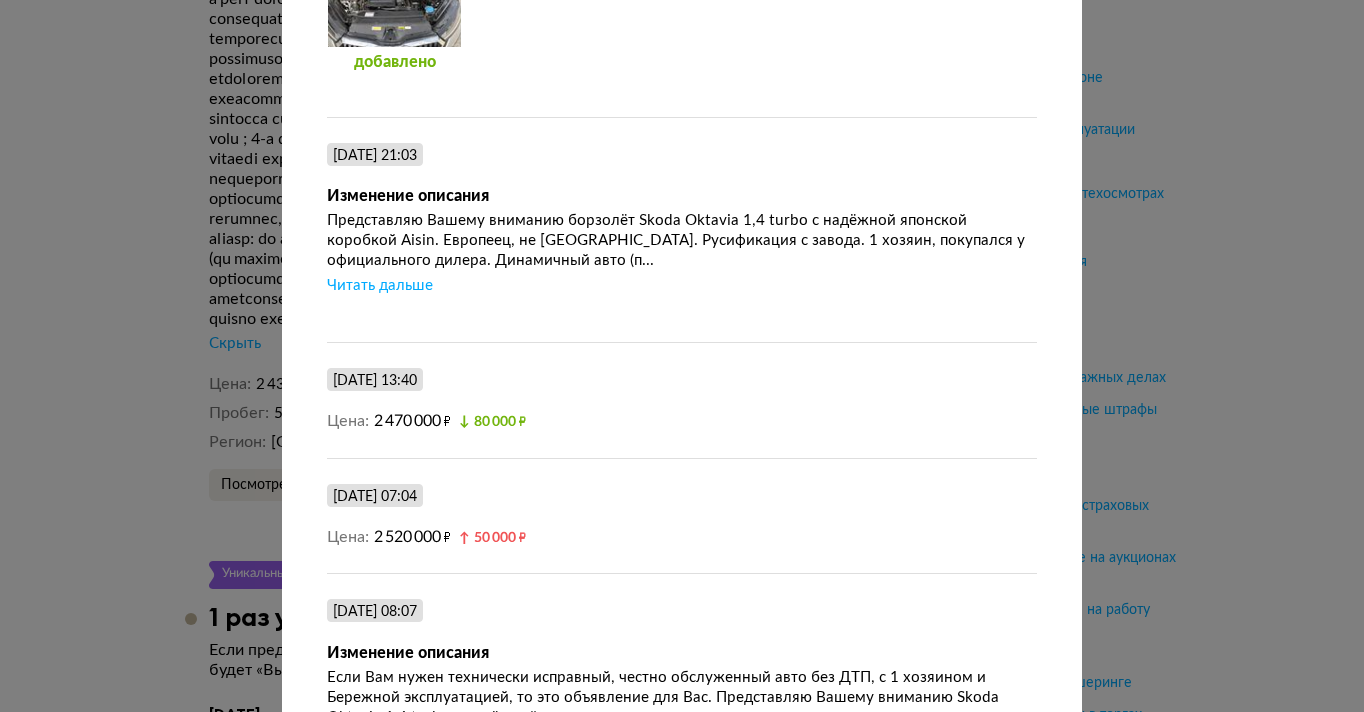 scroll, scrollTop: 4900, scrollLeft: 0, axis: vertical 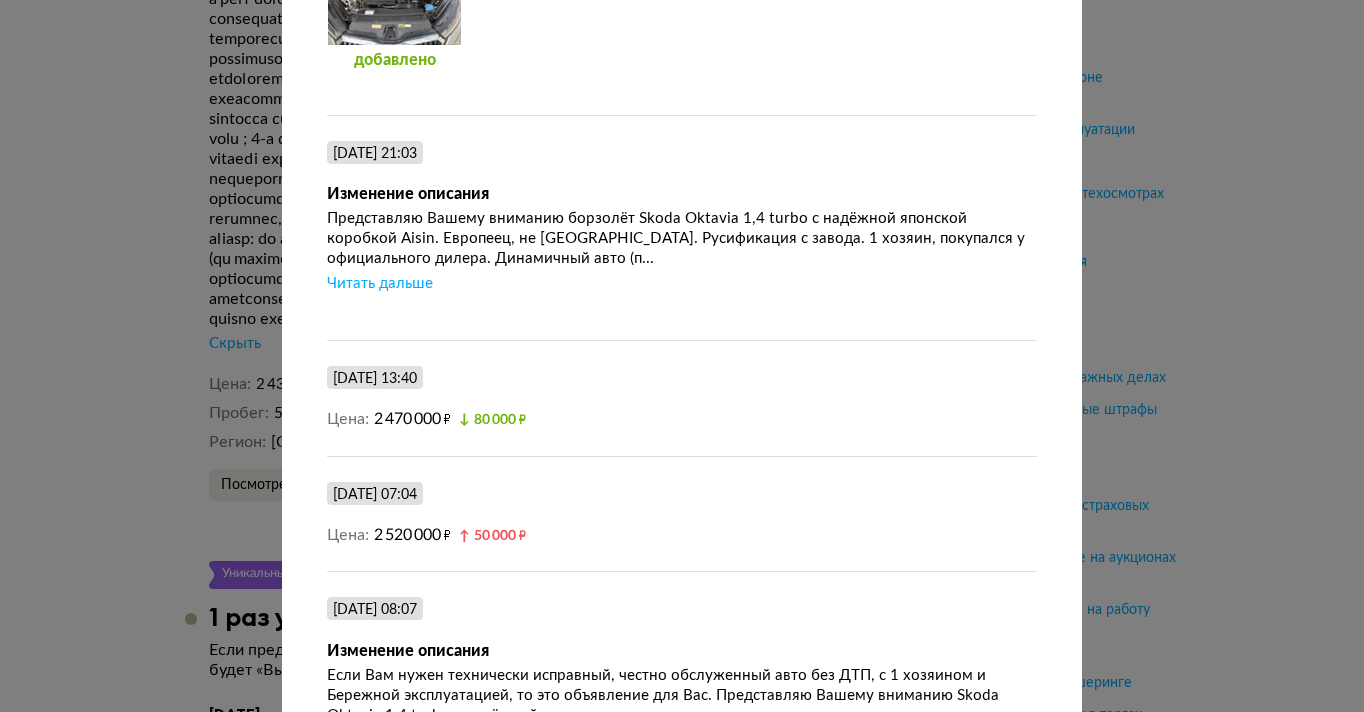 click on "Читать дальше" at bounding box center [380, 284] 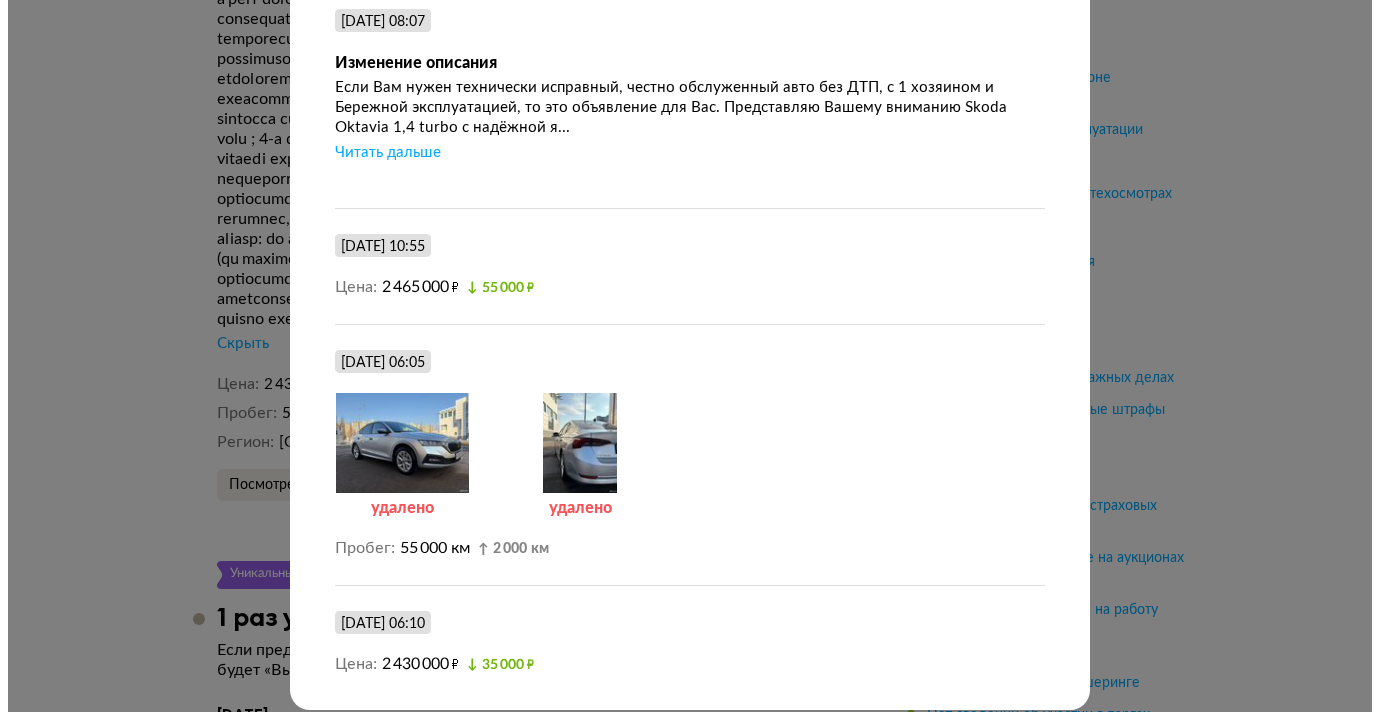 scroll, scrollTop: 5999, scrollLeft: 0, axis: vertical 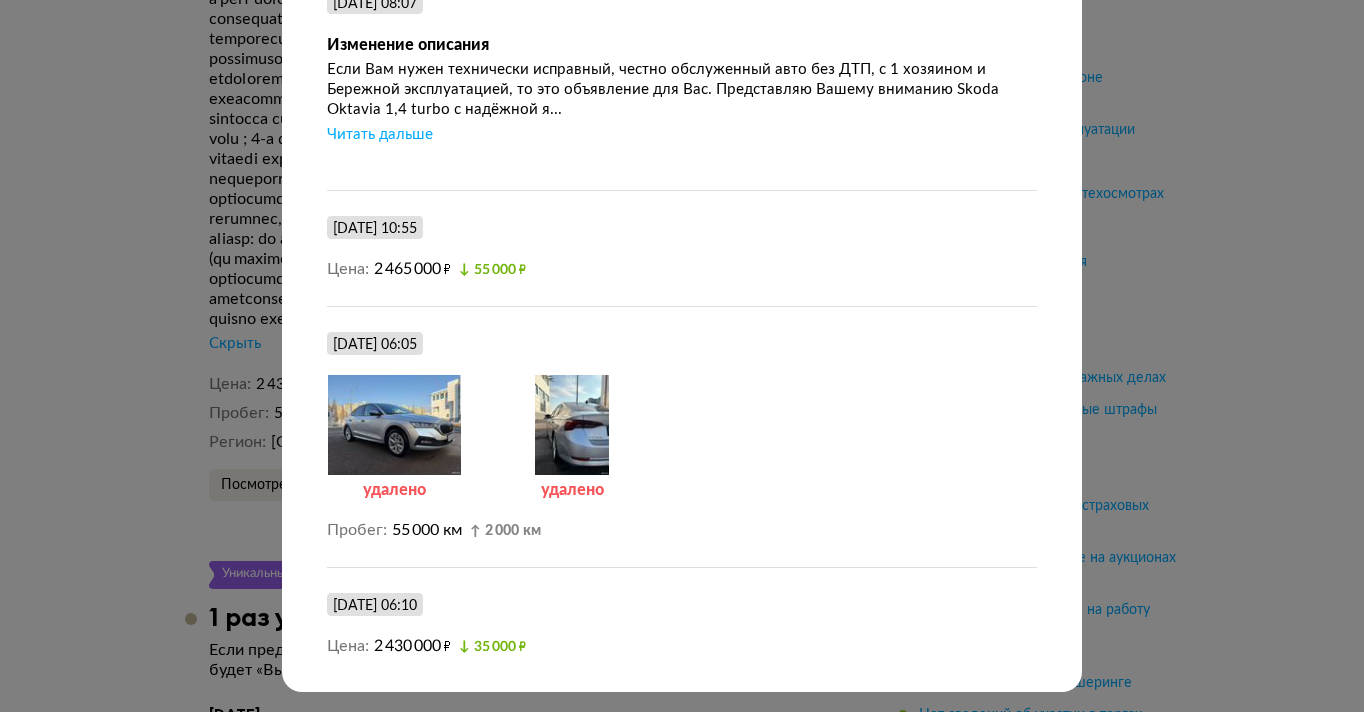 click at bounding box center [394, 425] 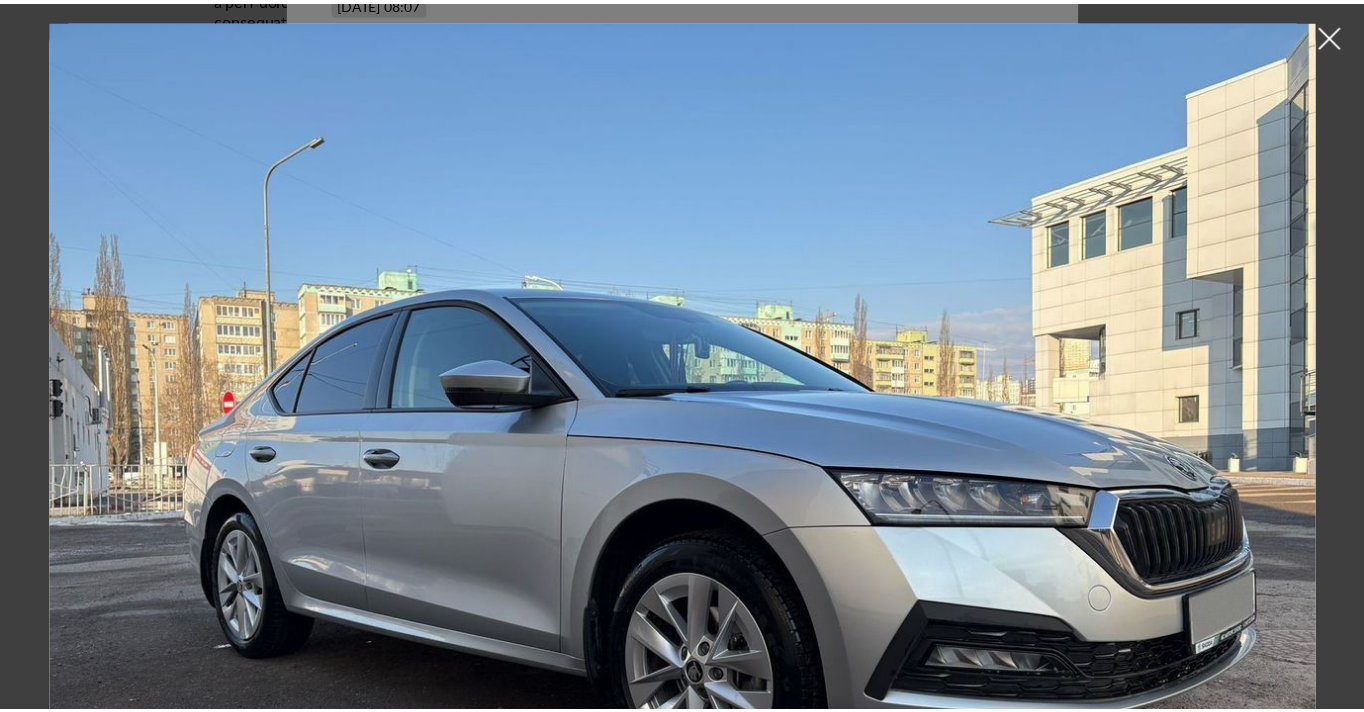scroll, scrollTop: 135, scrollLeft: 0, axis: vertical 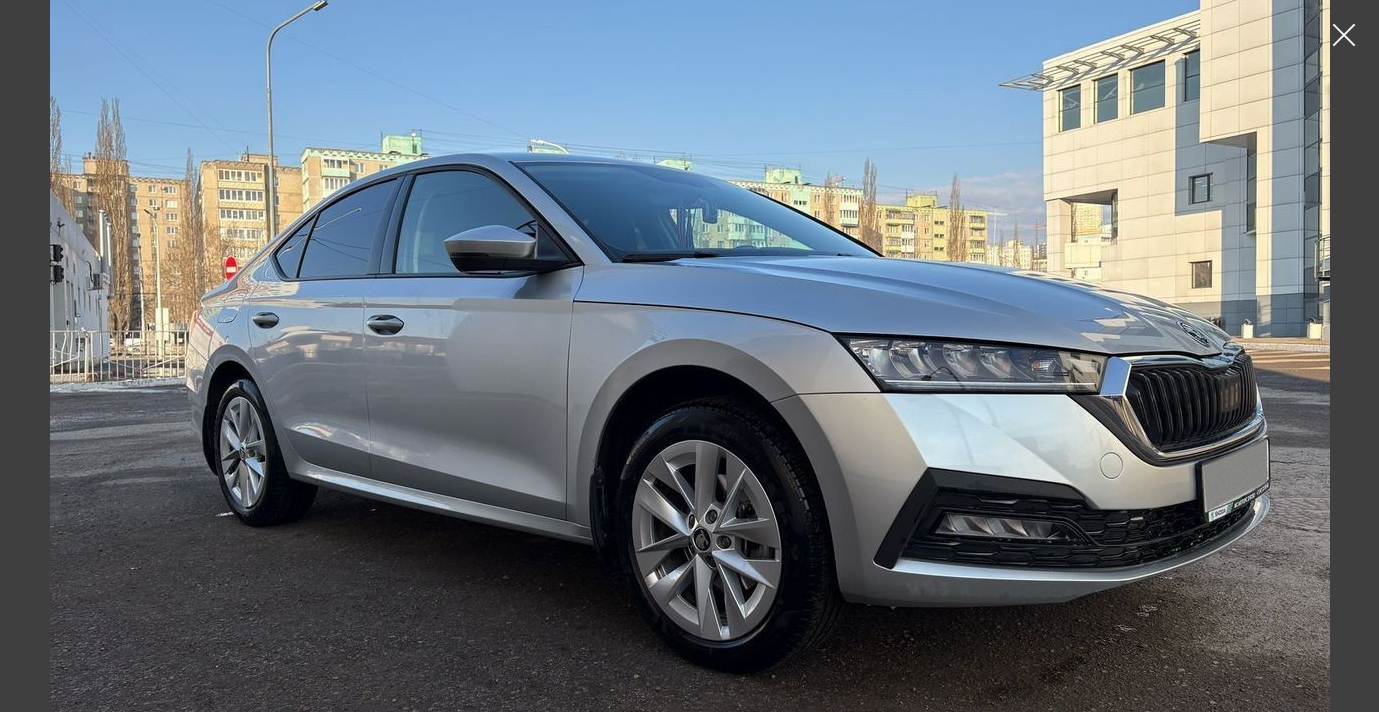 click at bounding box center [1344, 35] 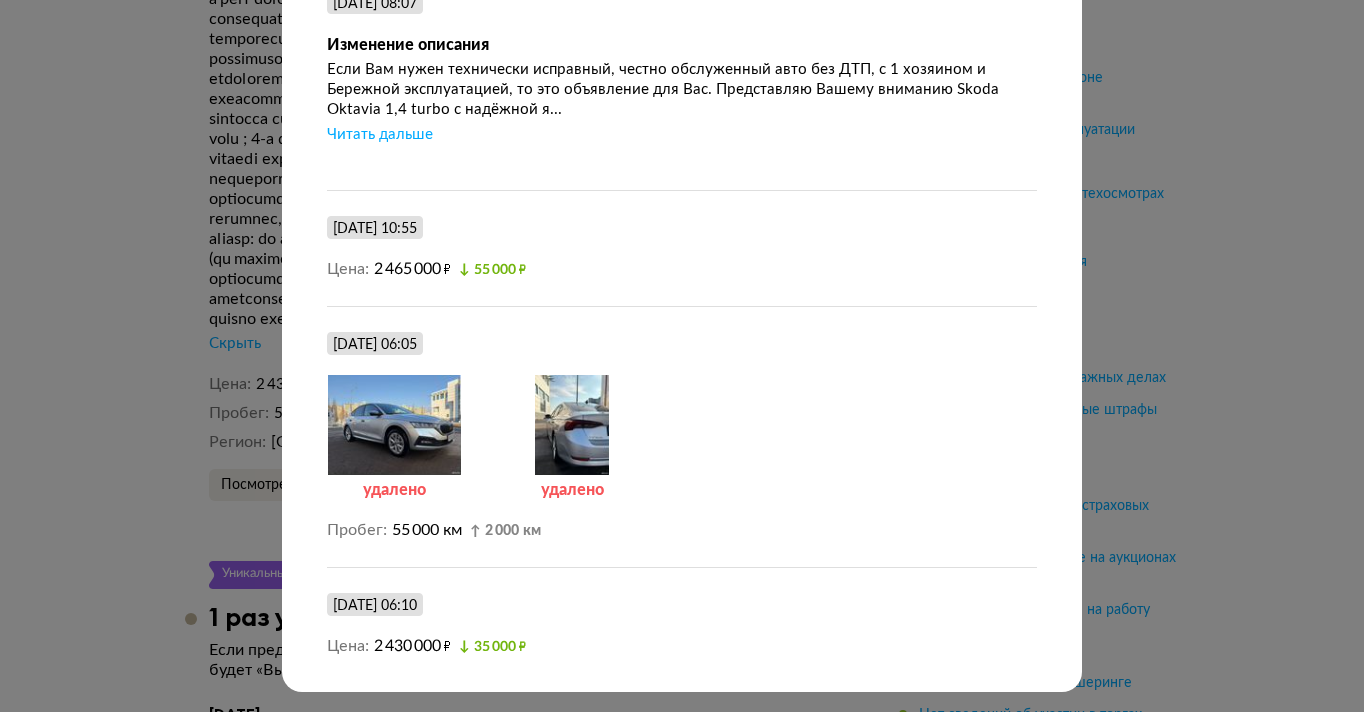 click at bounding box center (572, 425) 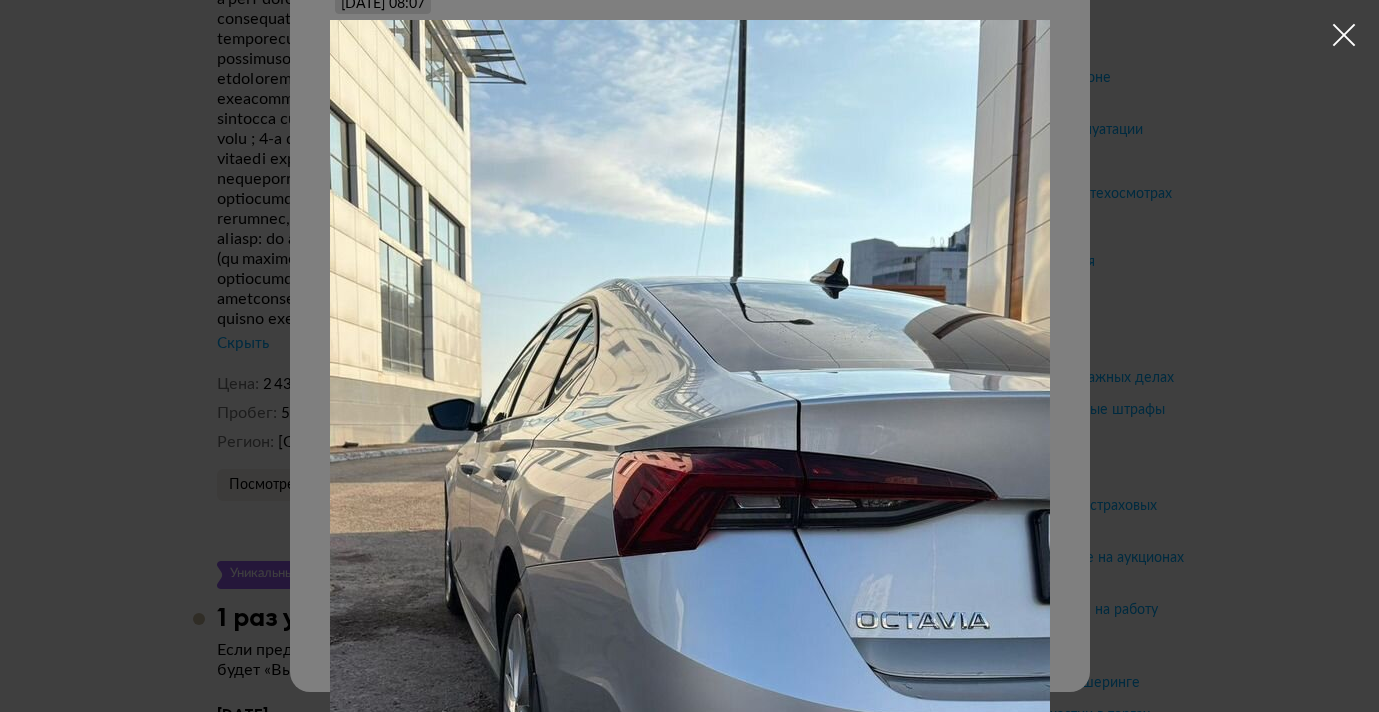 click at bounding box center (1344, 35) 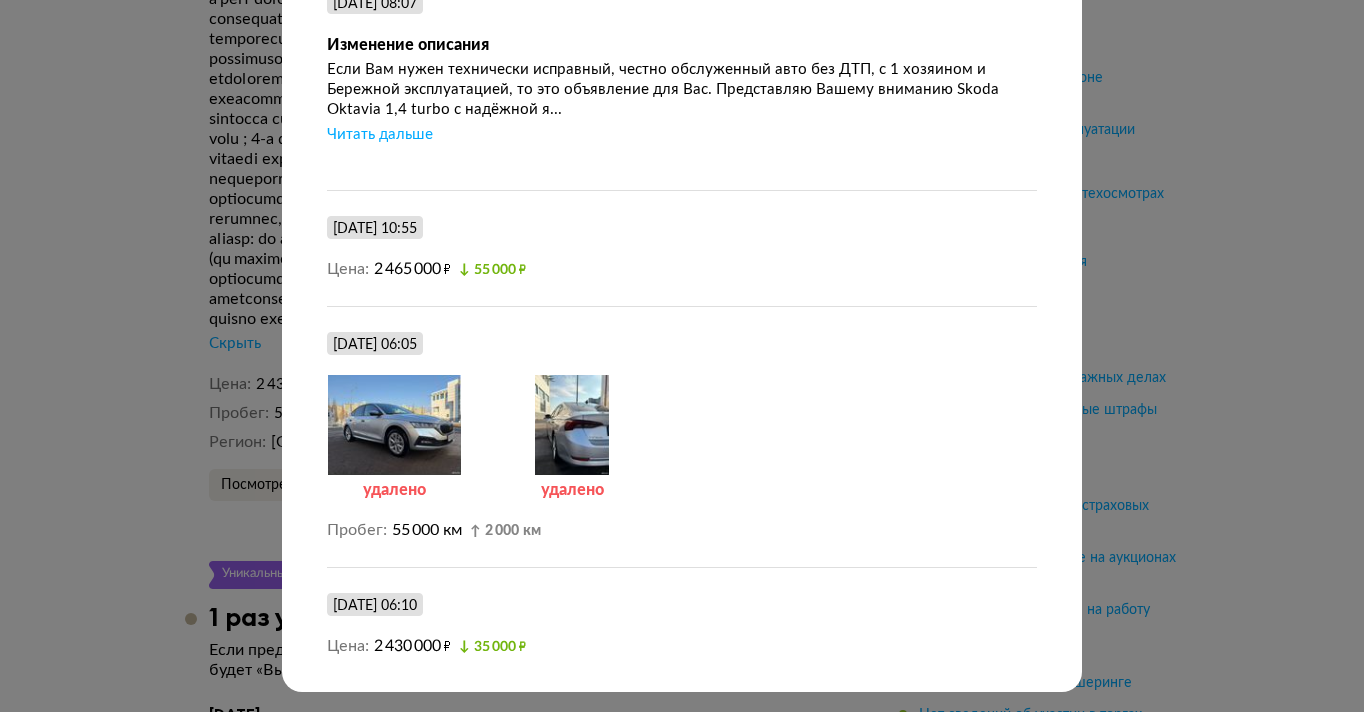 scroll, scrollTop: 6037, scrollLeft: 0, axis: vertical 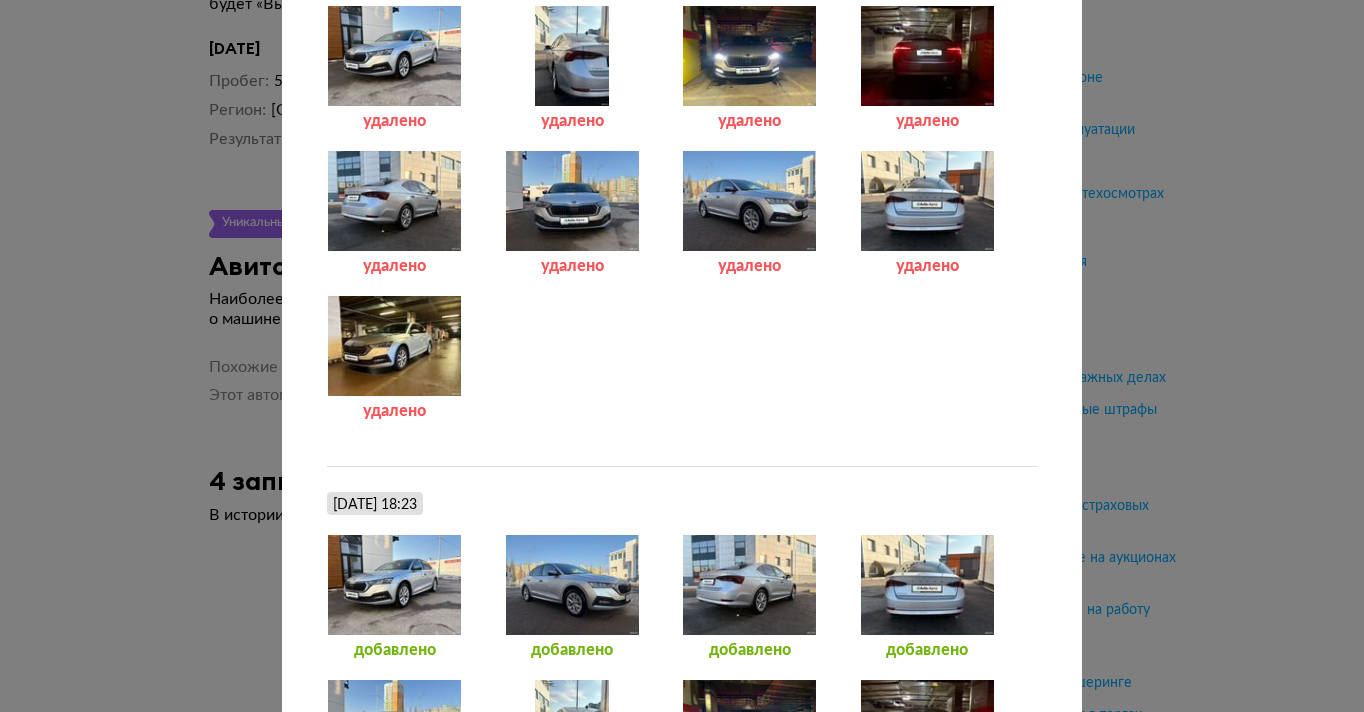 click at bounding box center [394, 346] 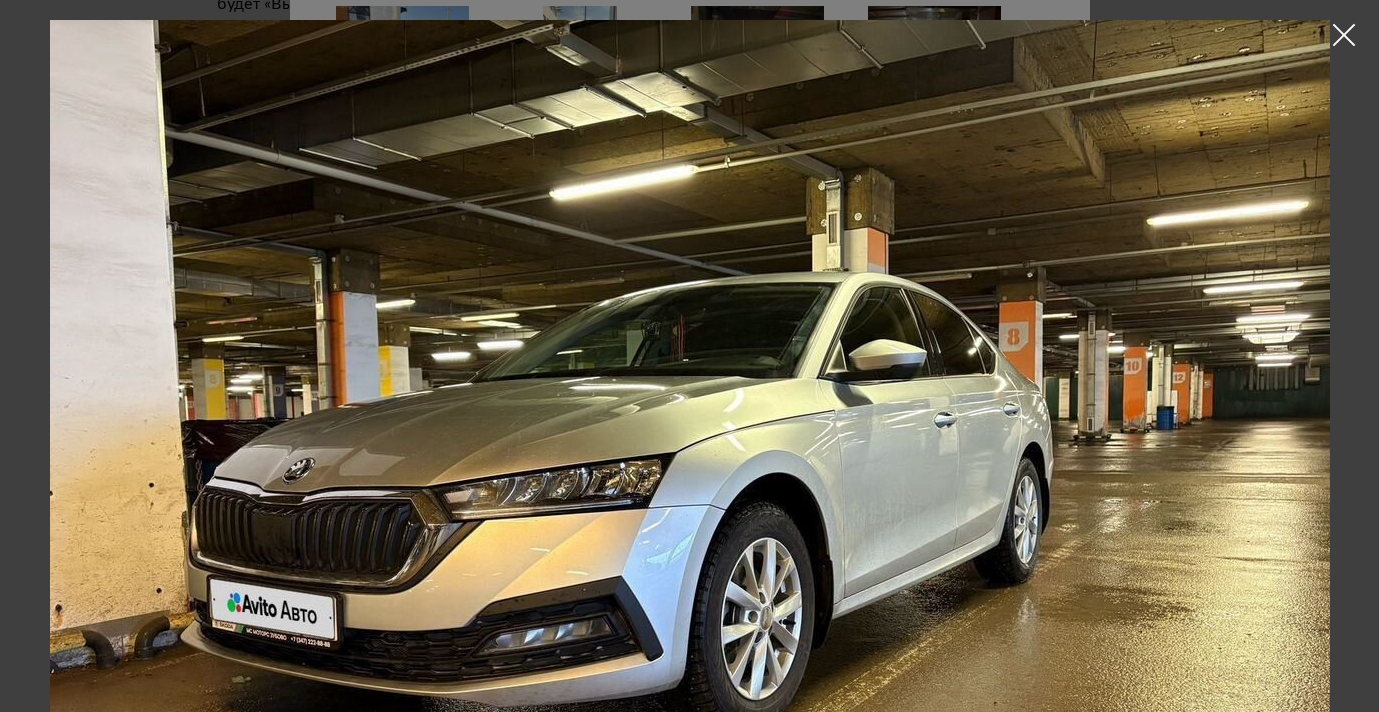 click at bounding box center [1344, 35] 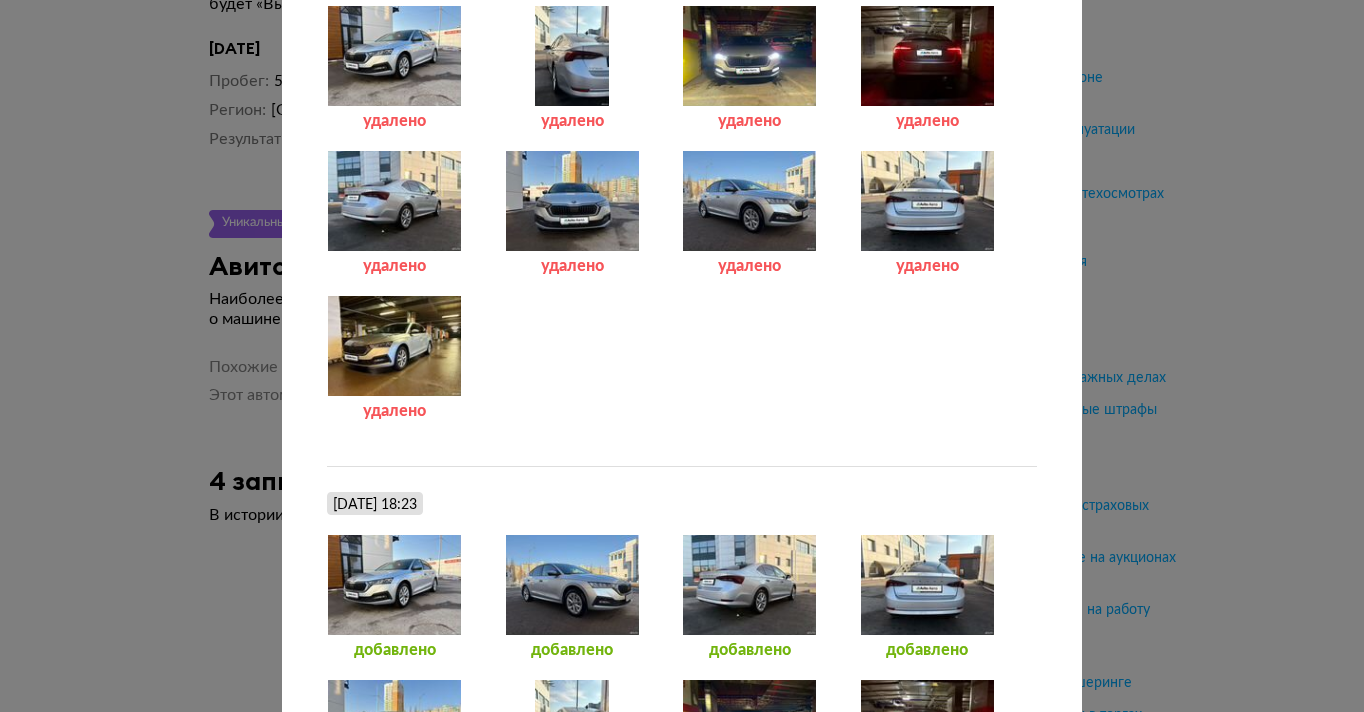 click at bounding box center [927, 201] 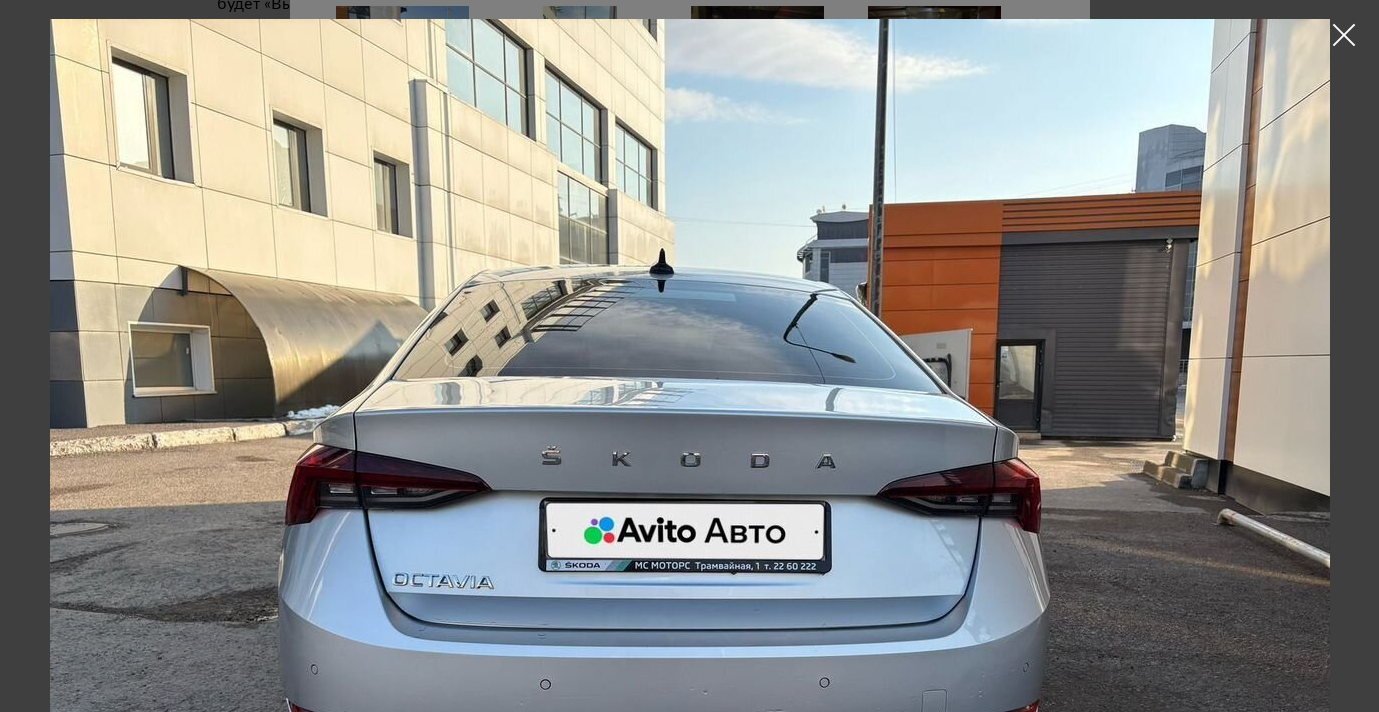 scroll, scrollTop: 0, scrollLeft: 0, axis: both 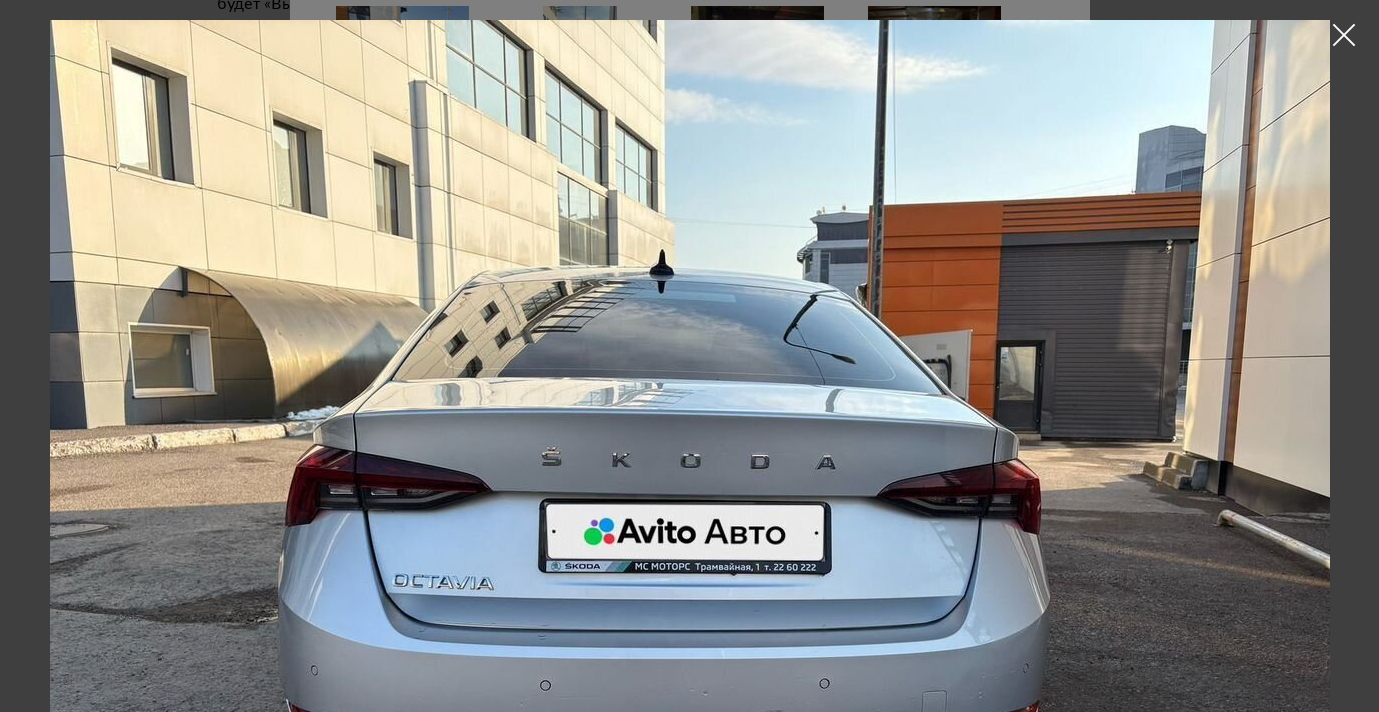 click at bounding box center [1344, 35] 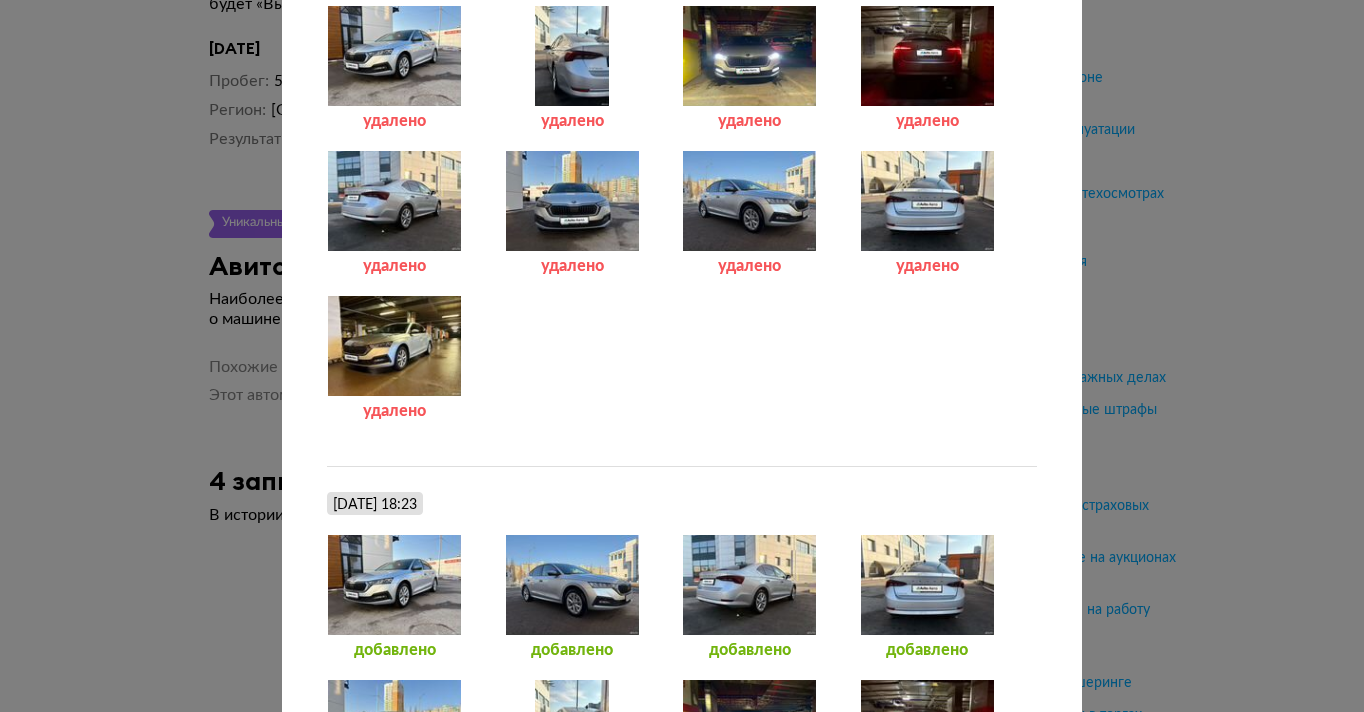 click at bounding box center [749, 201] 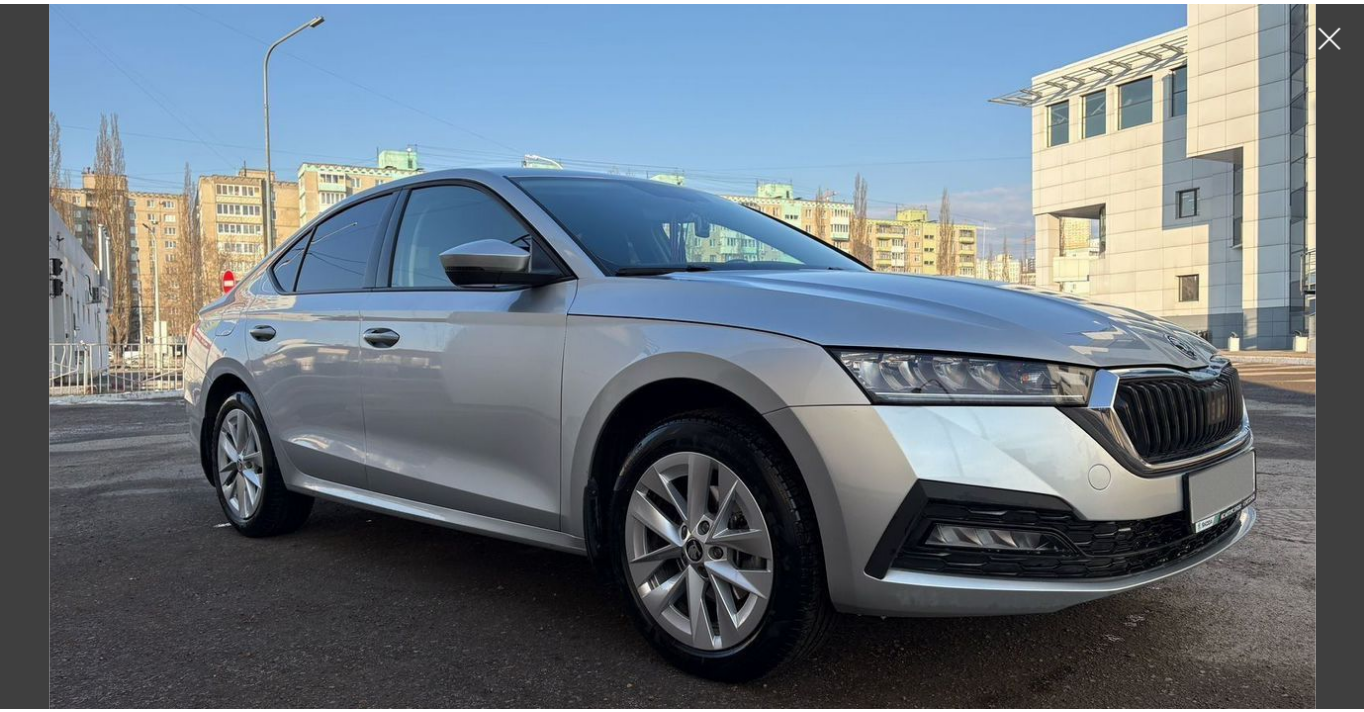 scroll, scrollTop: 218, scrollLeft: 0, axis: vertical 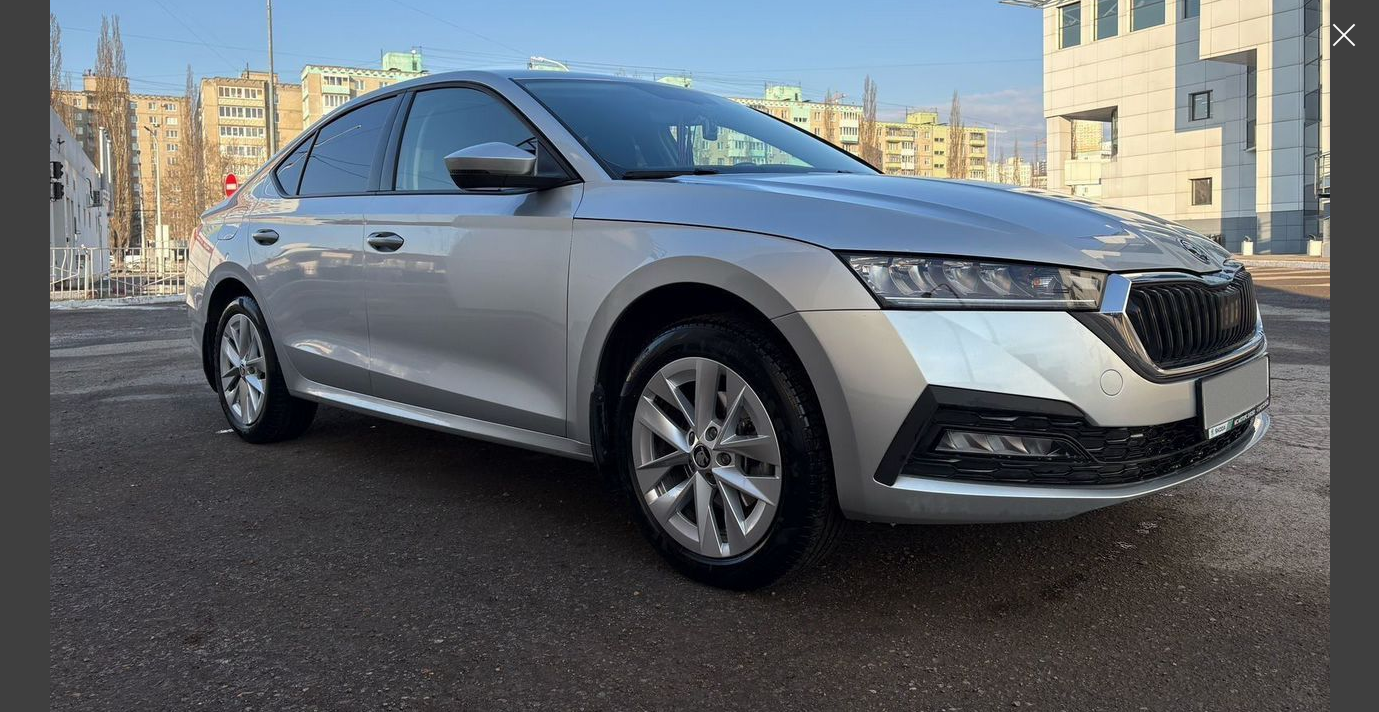 click at bounding box center (1344, 35) 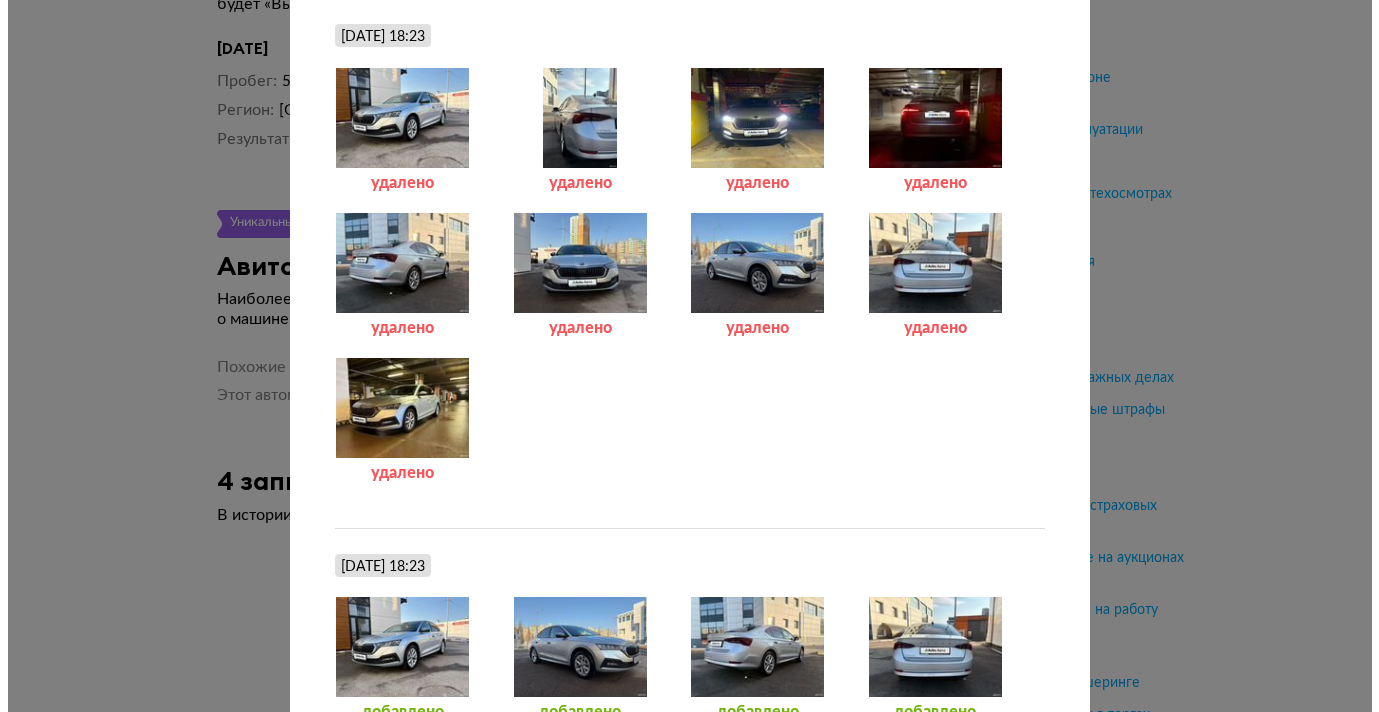 scroll, scrollTop: 536, scrollLeft: 0, axis: vertical 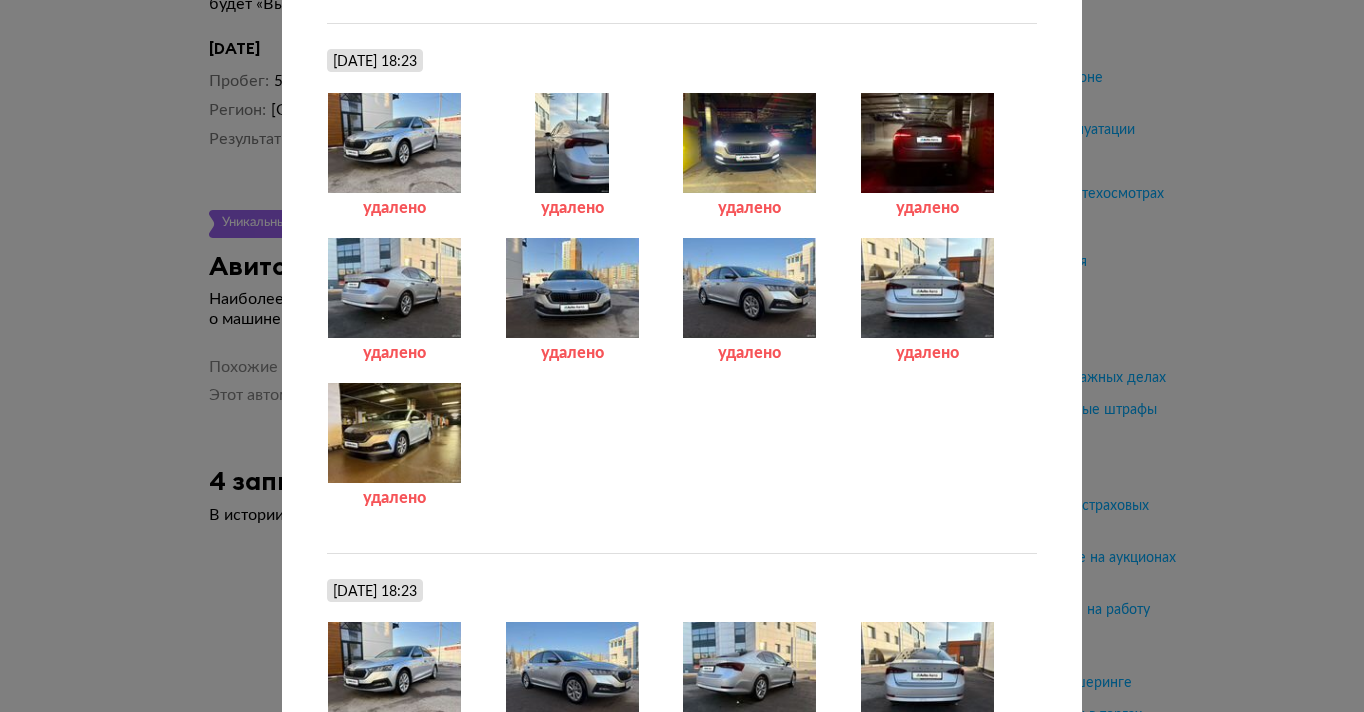 click at bounding box center (572, 288) 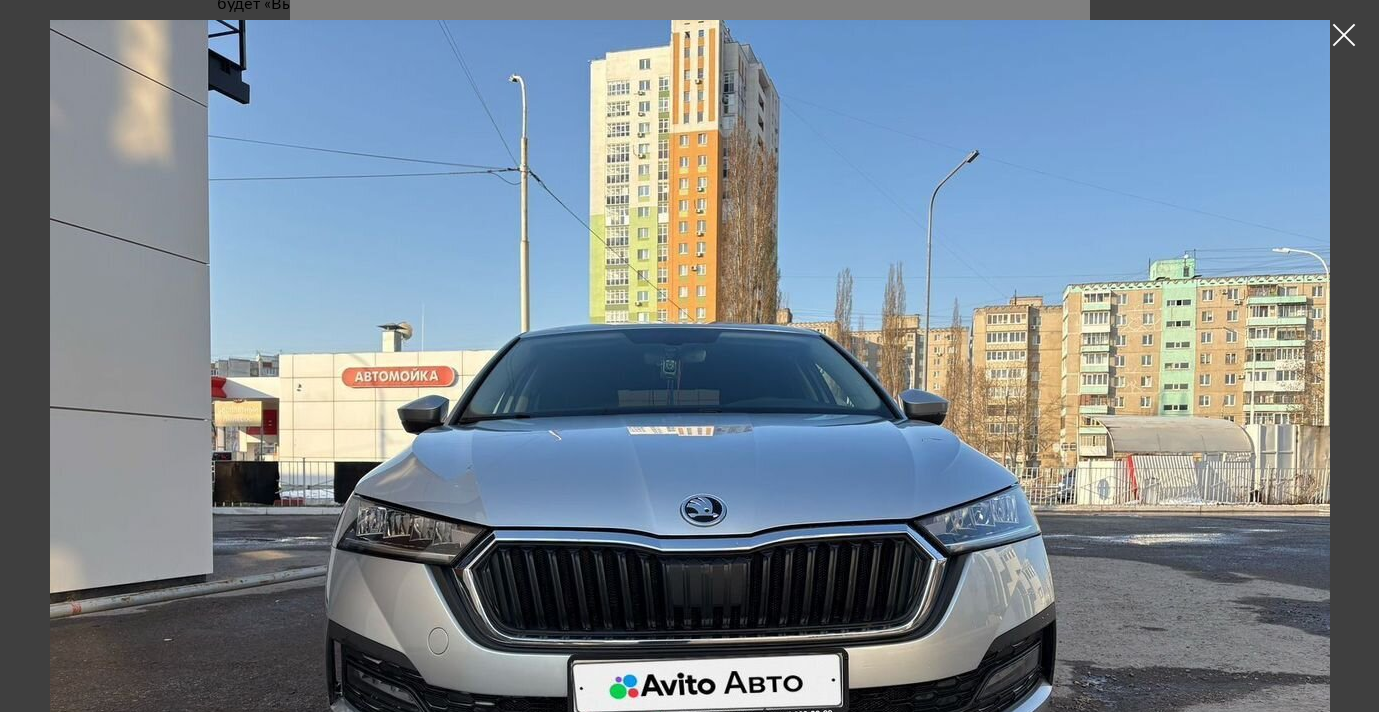 scroll, scrollTop: 169, scrollLeft: 0, axis: vertical 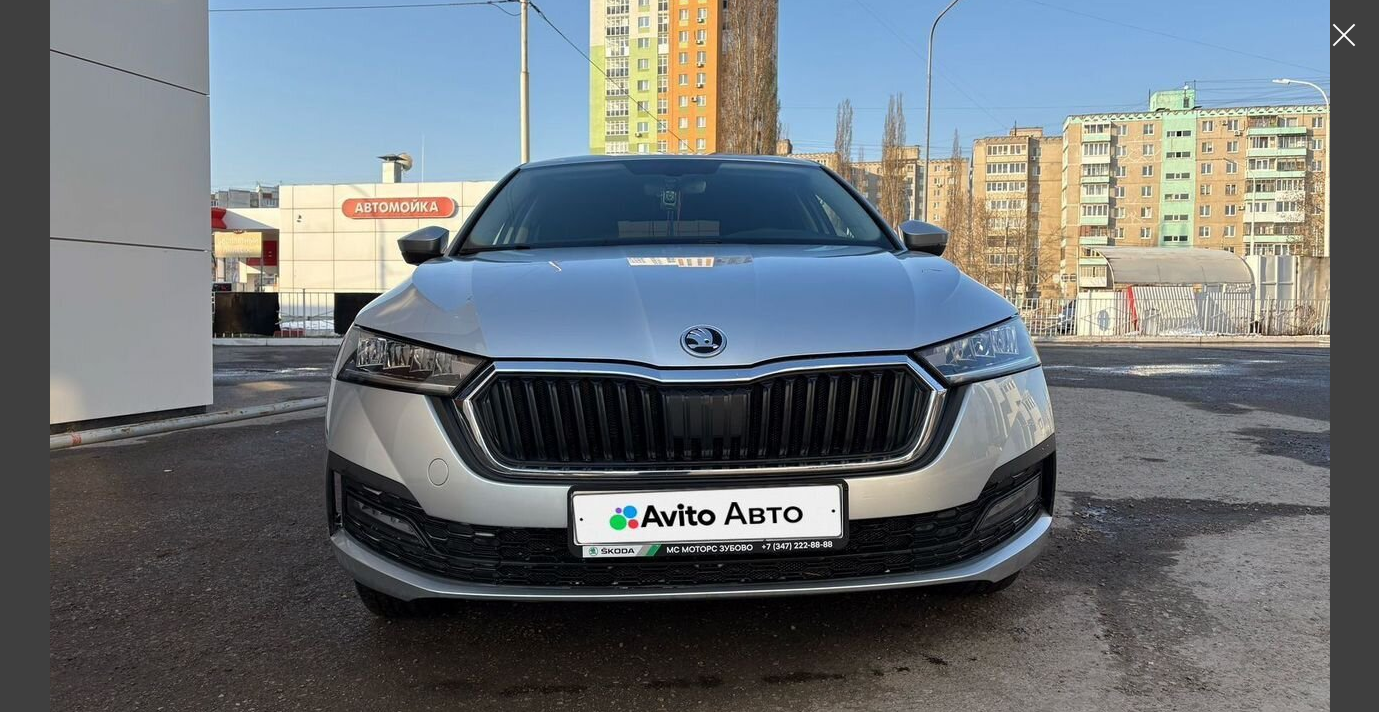 click at bounding box center [1344, 35] 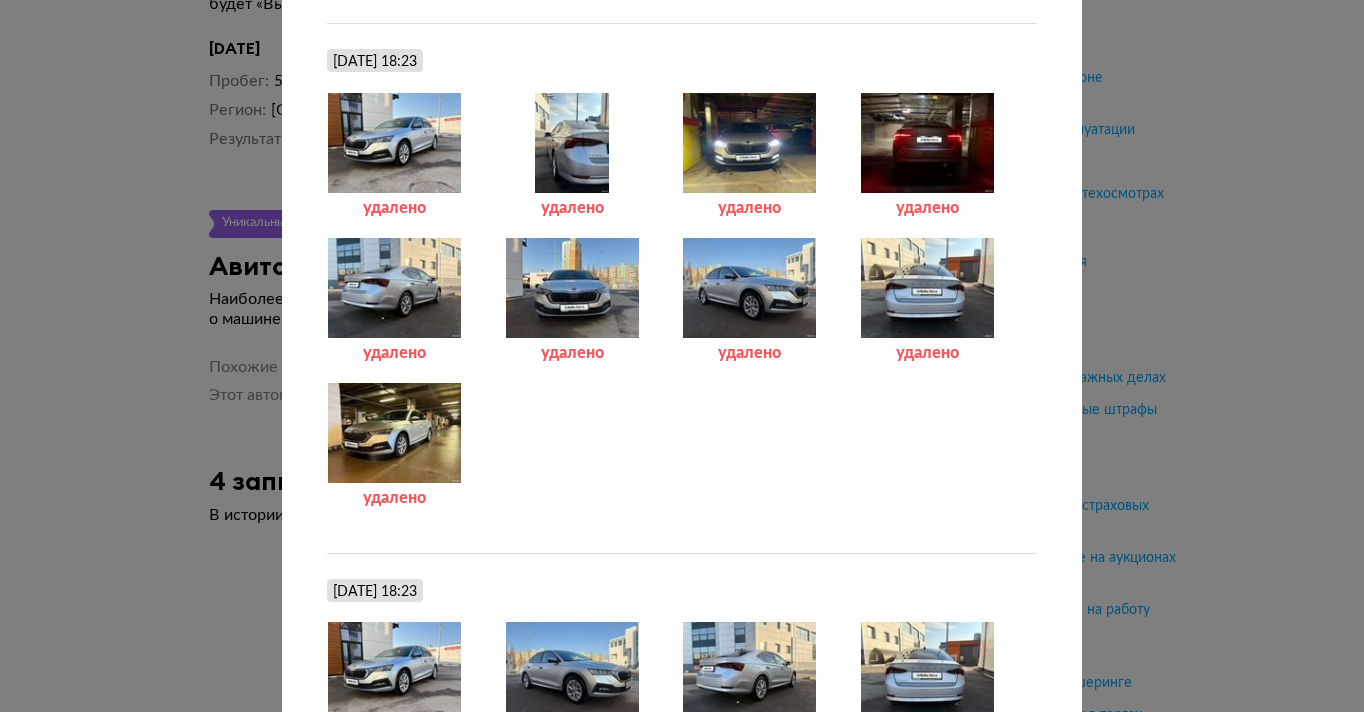 click at bounding box center [394, 288] 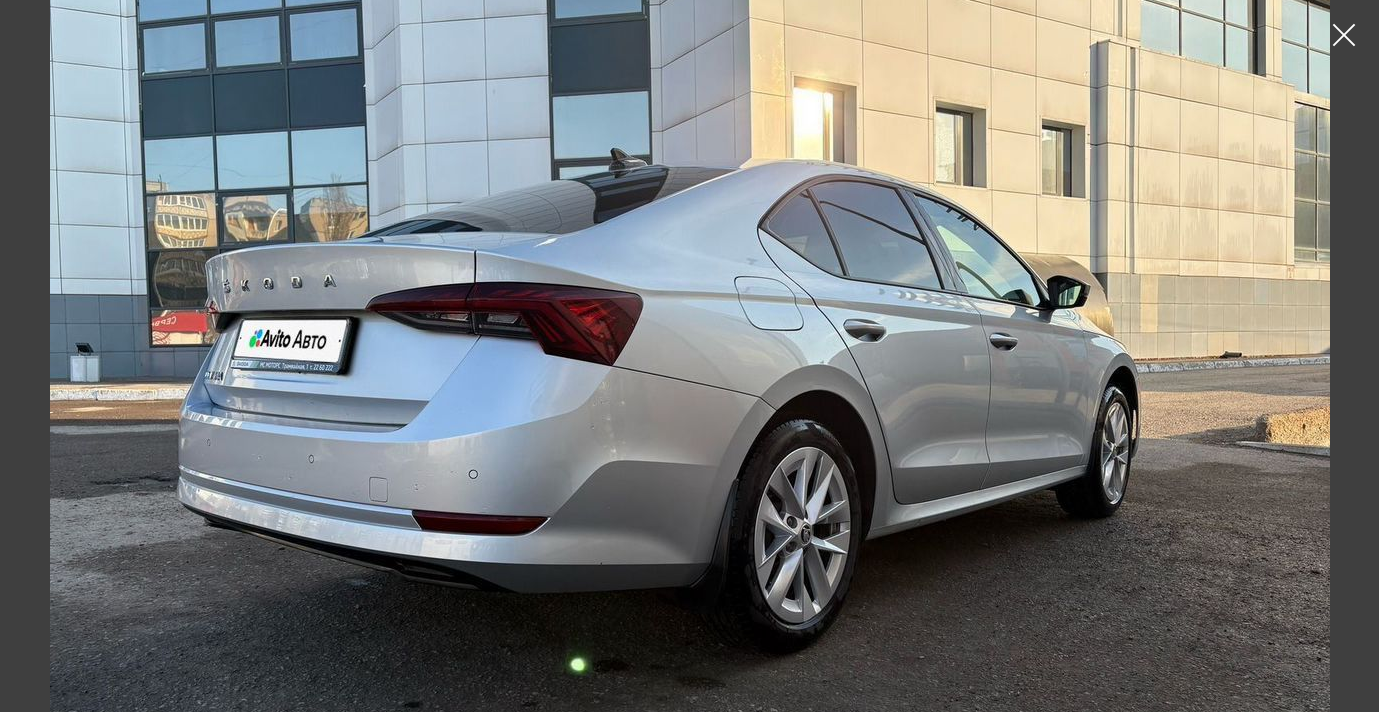 scroll, scrollTop: 177, scrollLeft: 0, axis: vertical 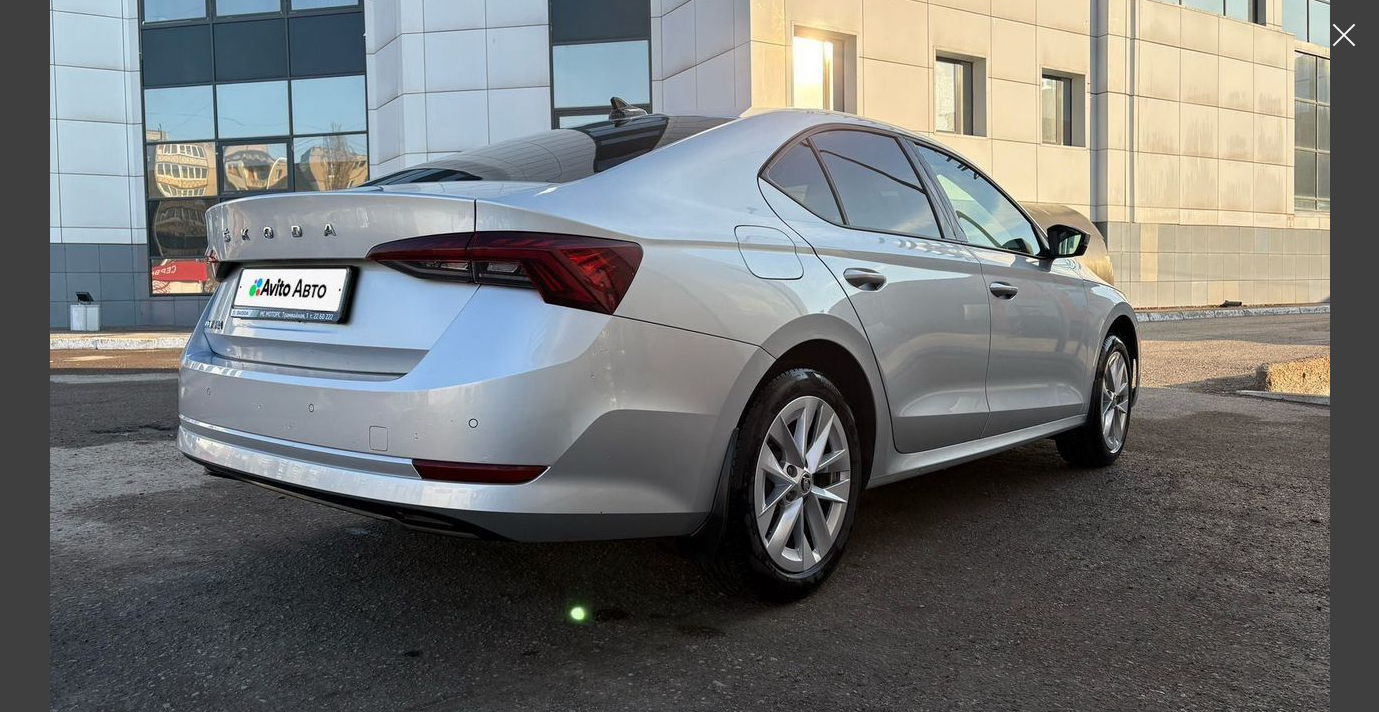 click at bounding box center (1344, 35) 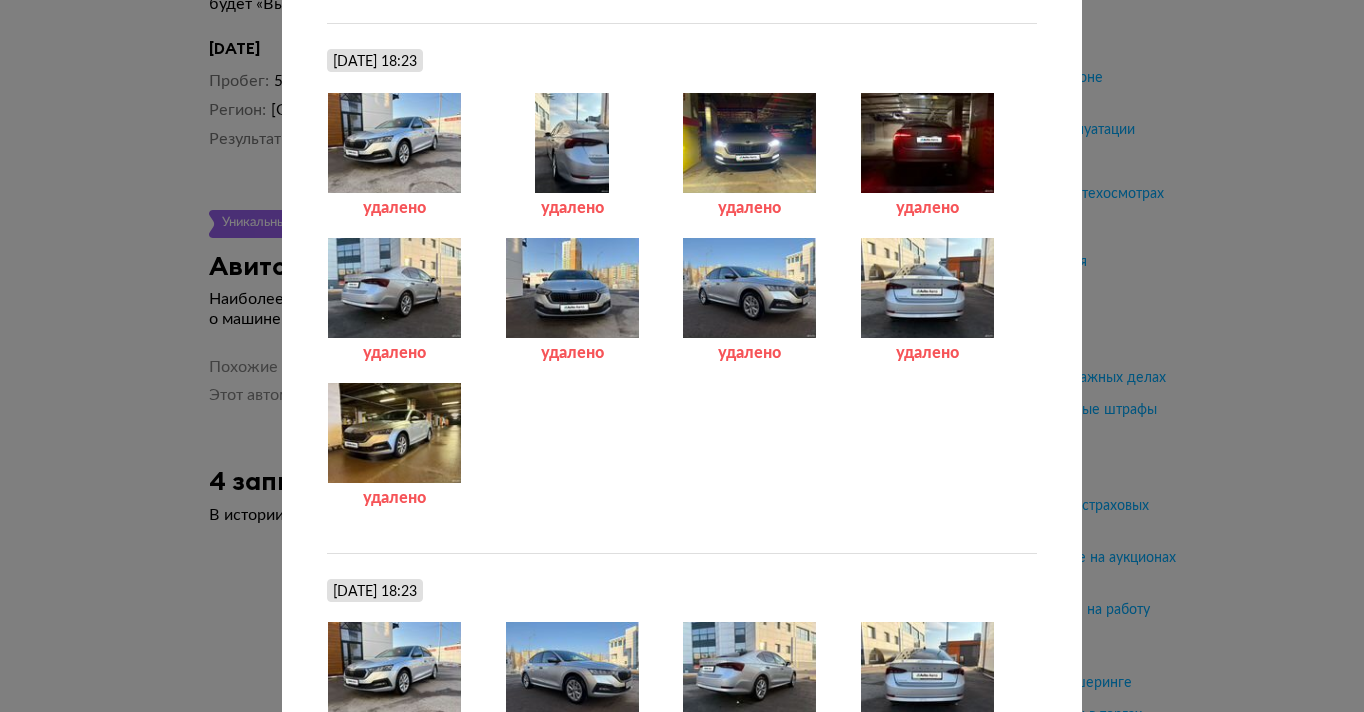 click at bounding box center [394, 288] 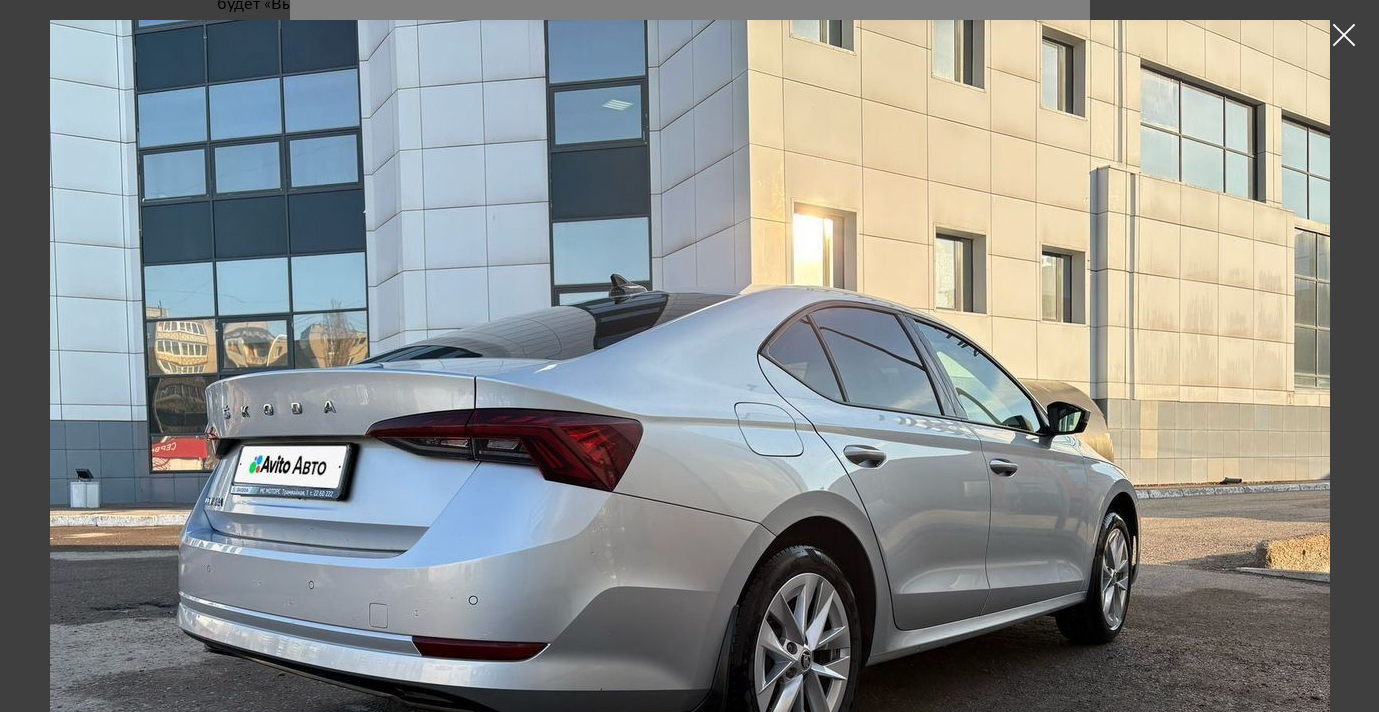 click at bounding box center (1344, 35) 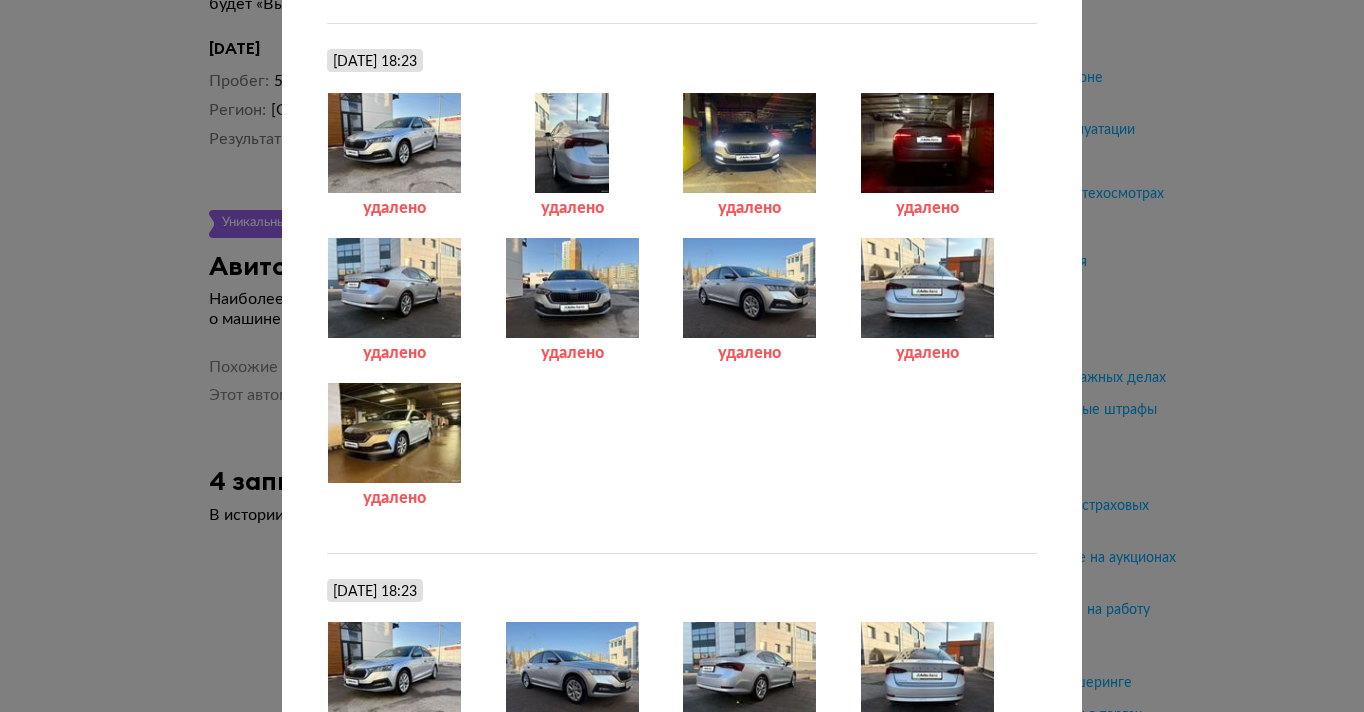 click at bounding box center [927, 143] 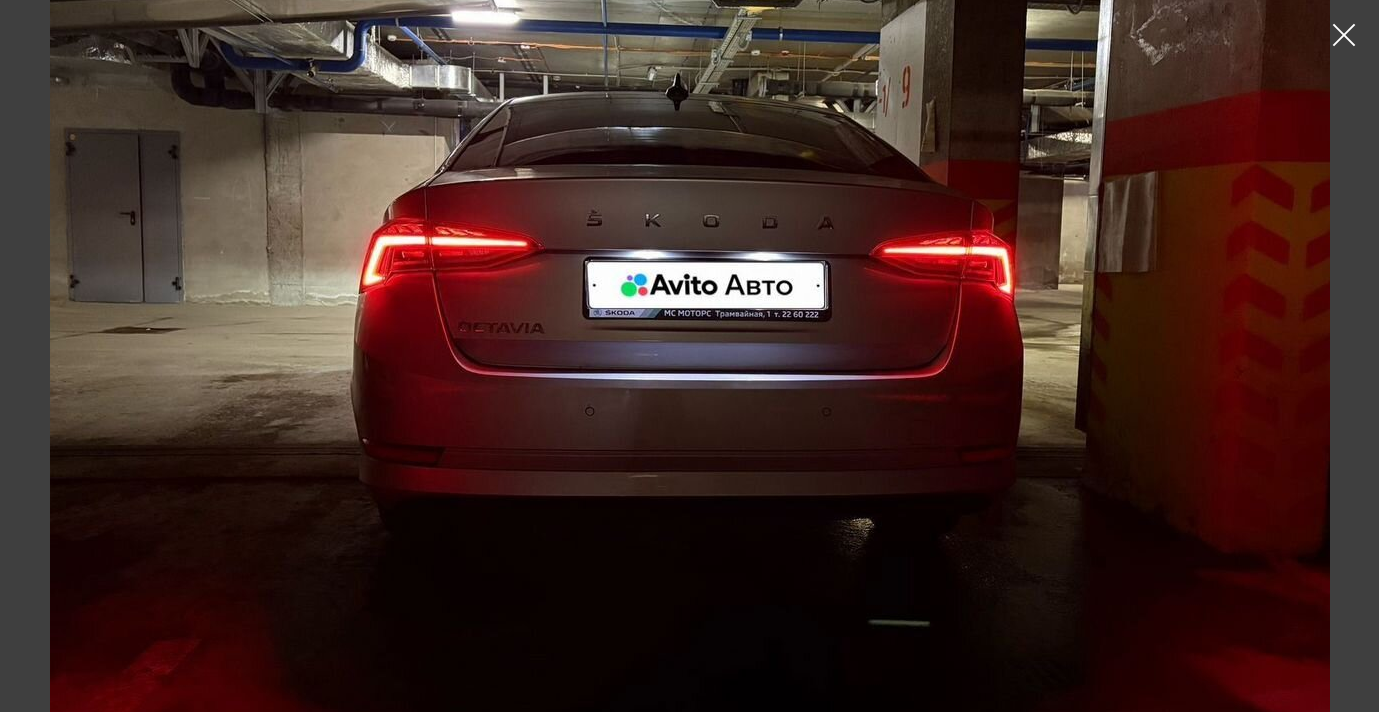 scroll, scrollTop: 151, scrollLeft: 0, axis: vertical 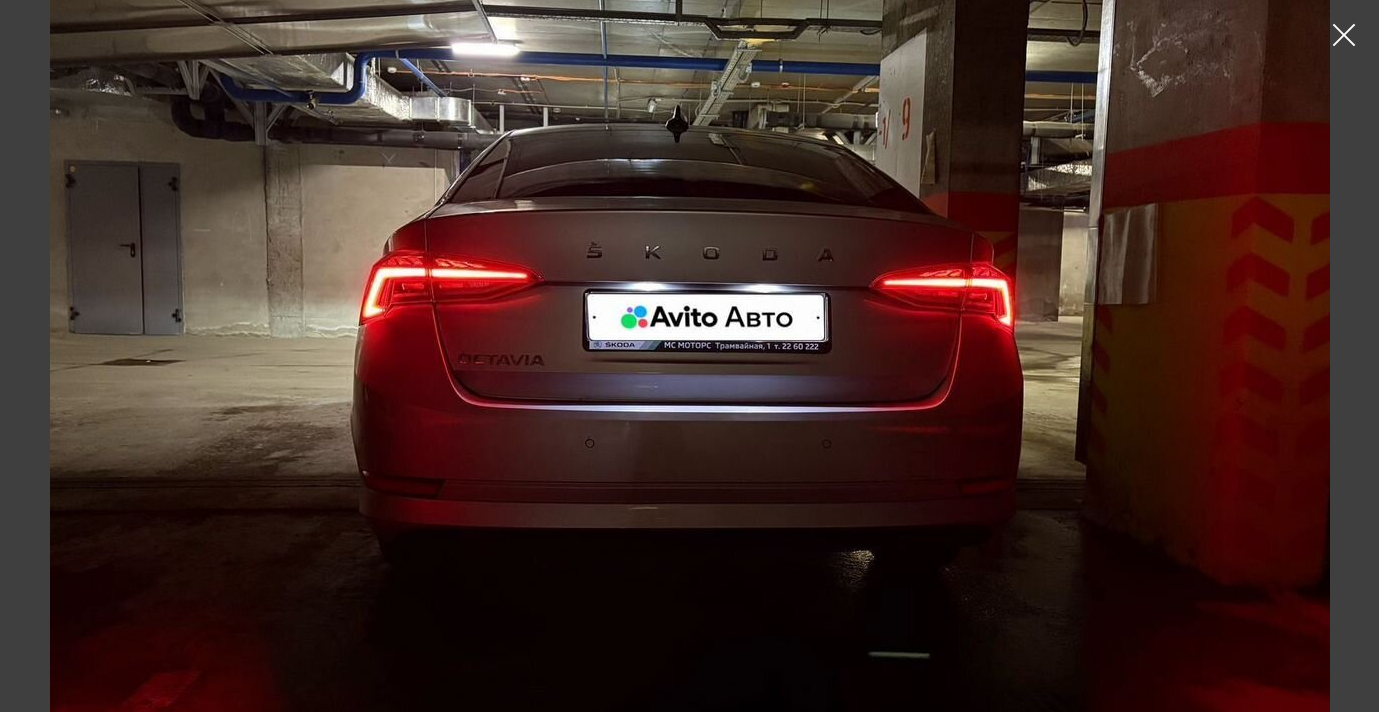 click at bounding box center [1344, 35] 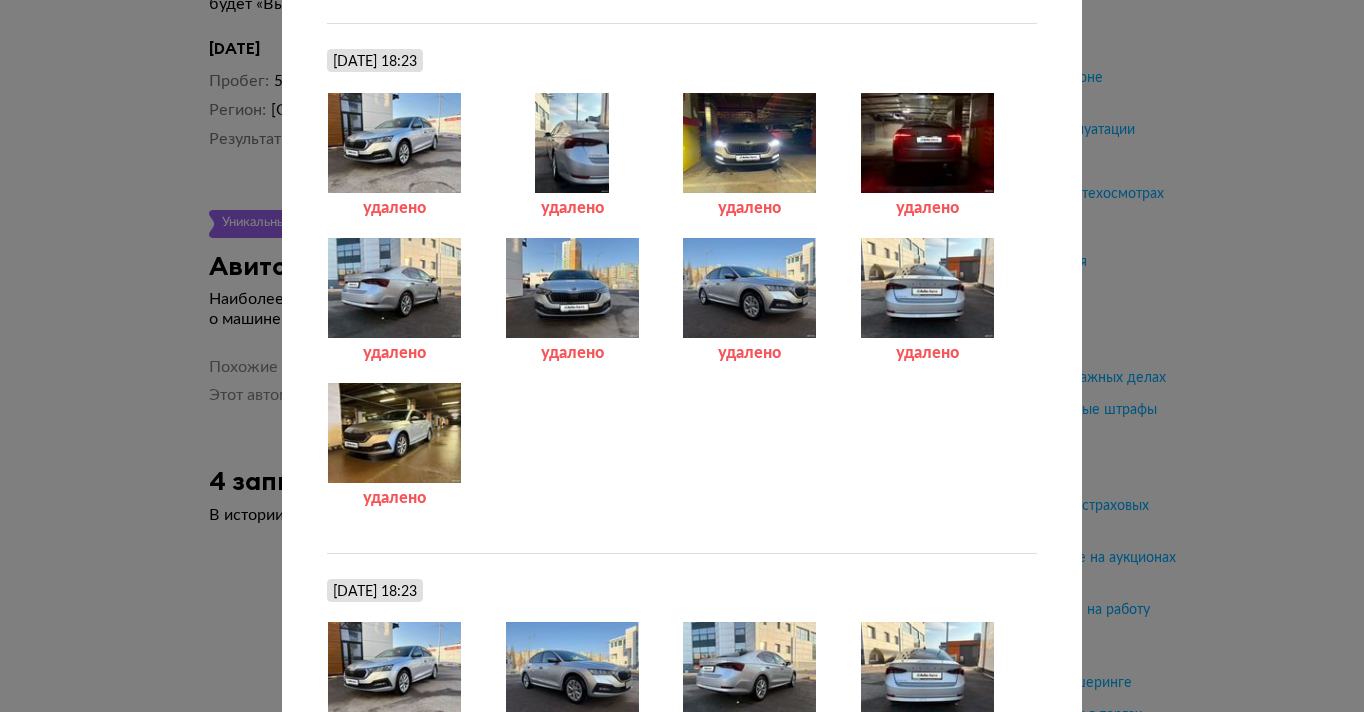 click at bounding box center [749, 143] 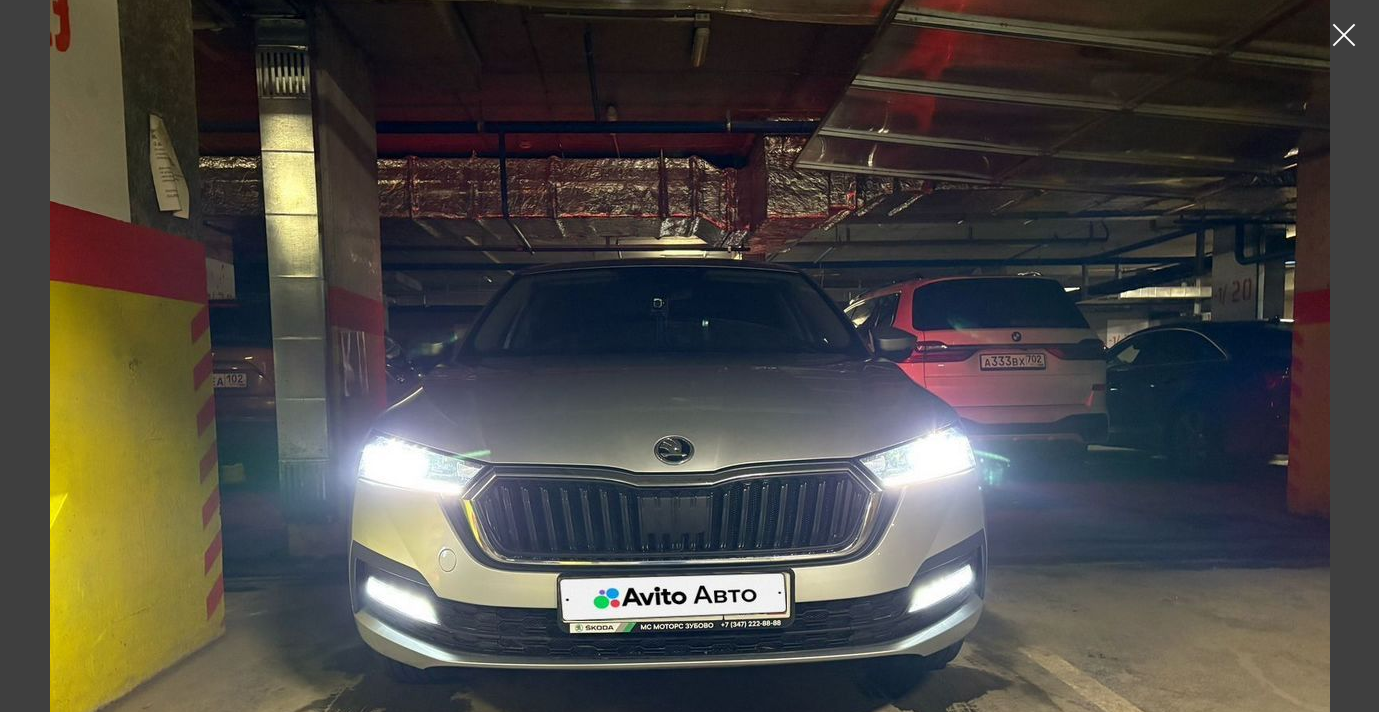 scroll, scrollTop: 140, scrollLeft: 0, axis: vertical 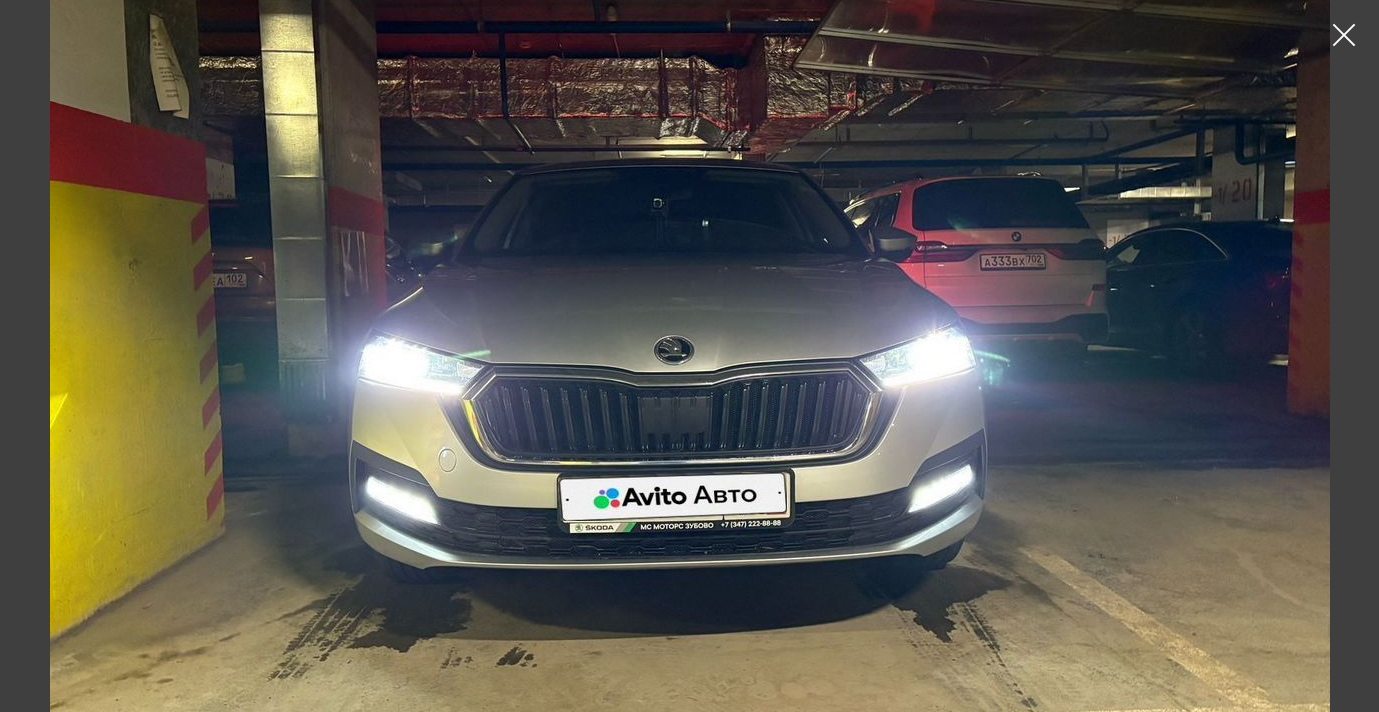 click at bounding box center [1344, 35] 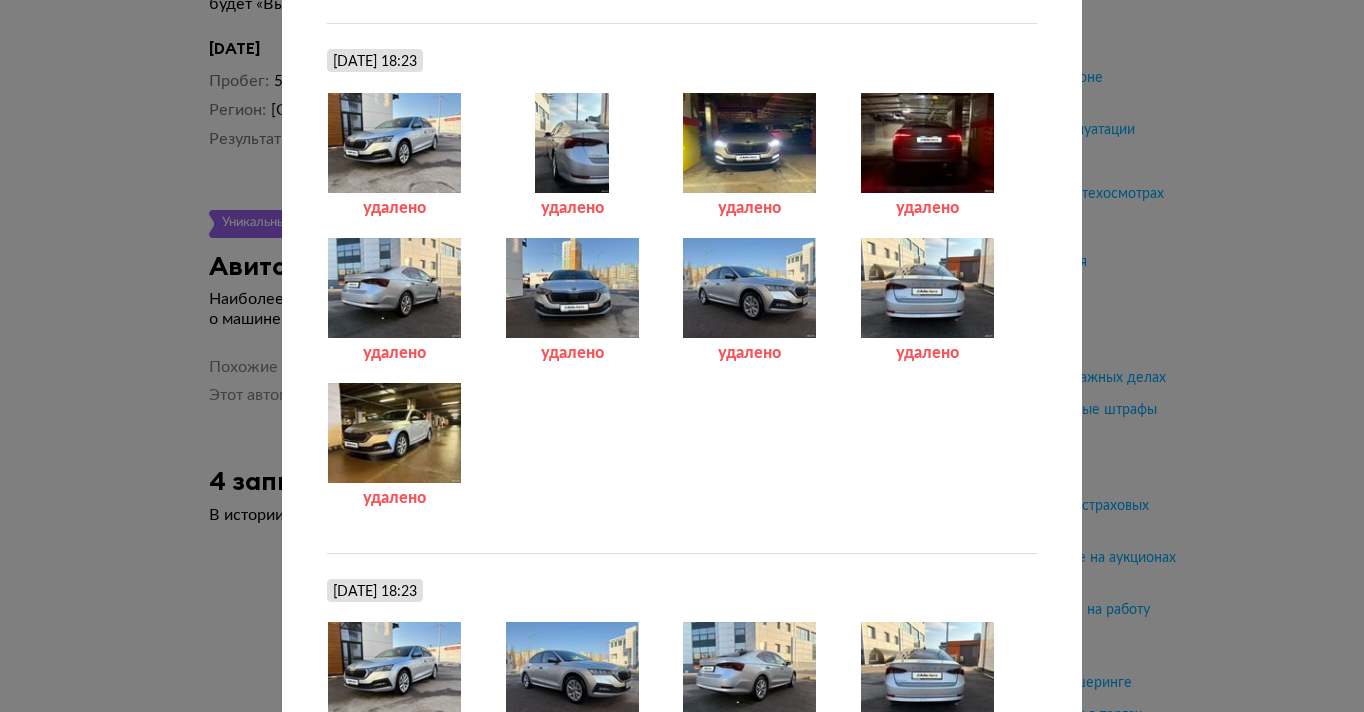 click at bounding box center (394, 143) 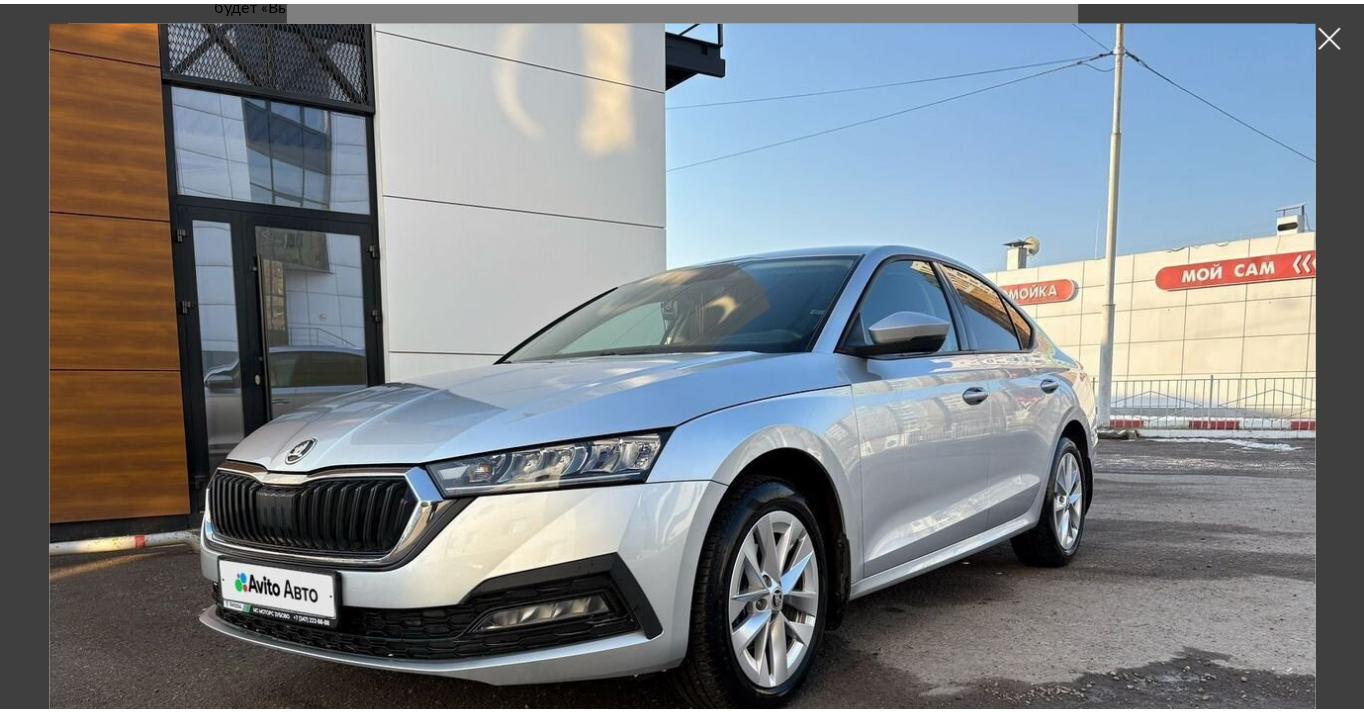scroll, scrollTop: 146, scrollLeft: 0, axis: vertical 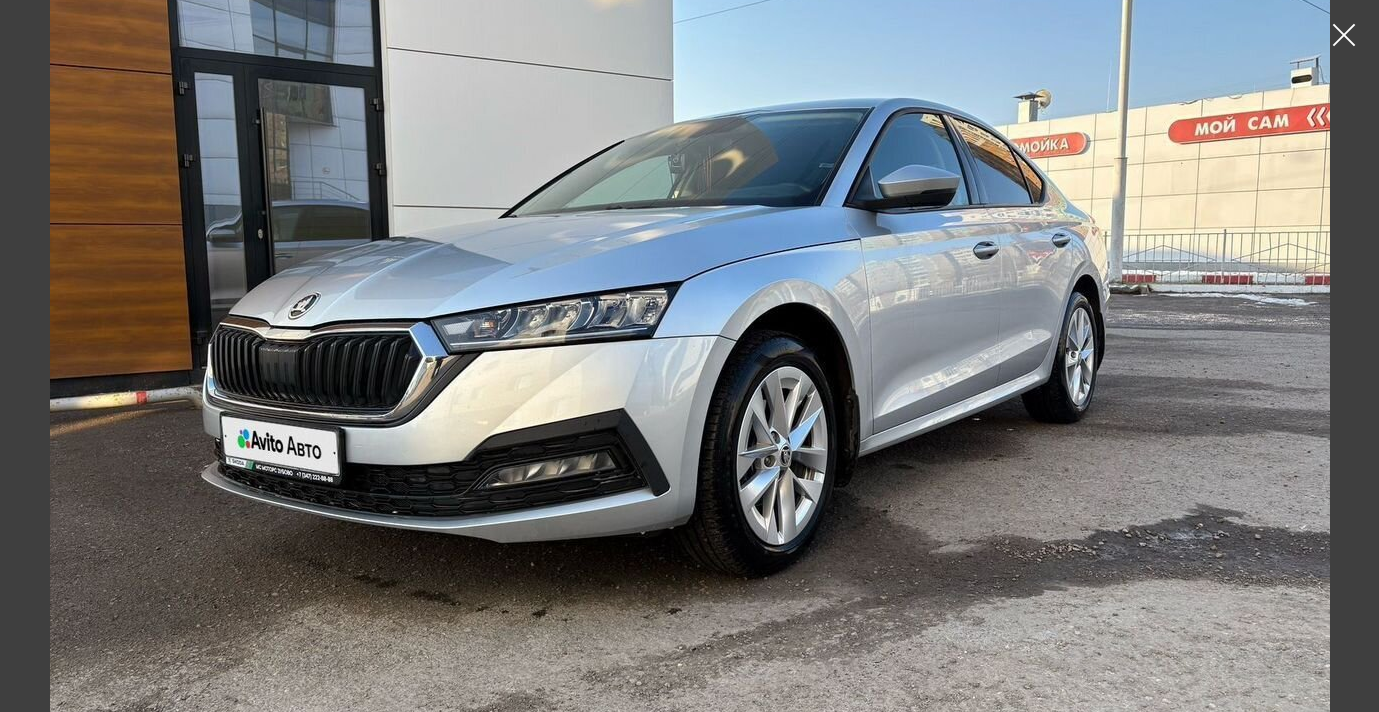 click at bounding box center [1344, 35] 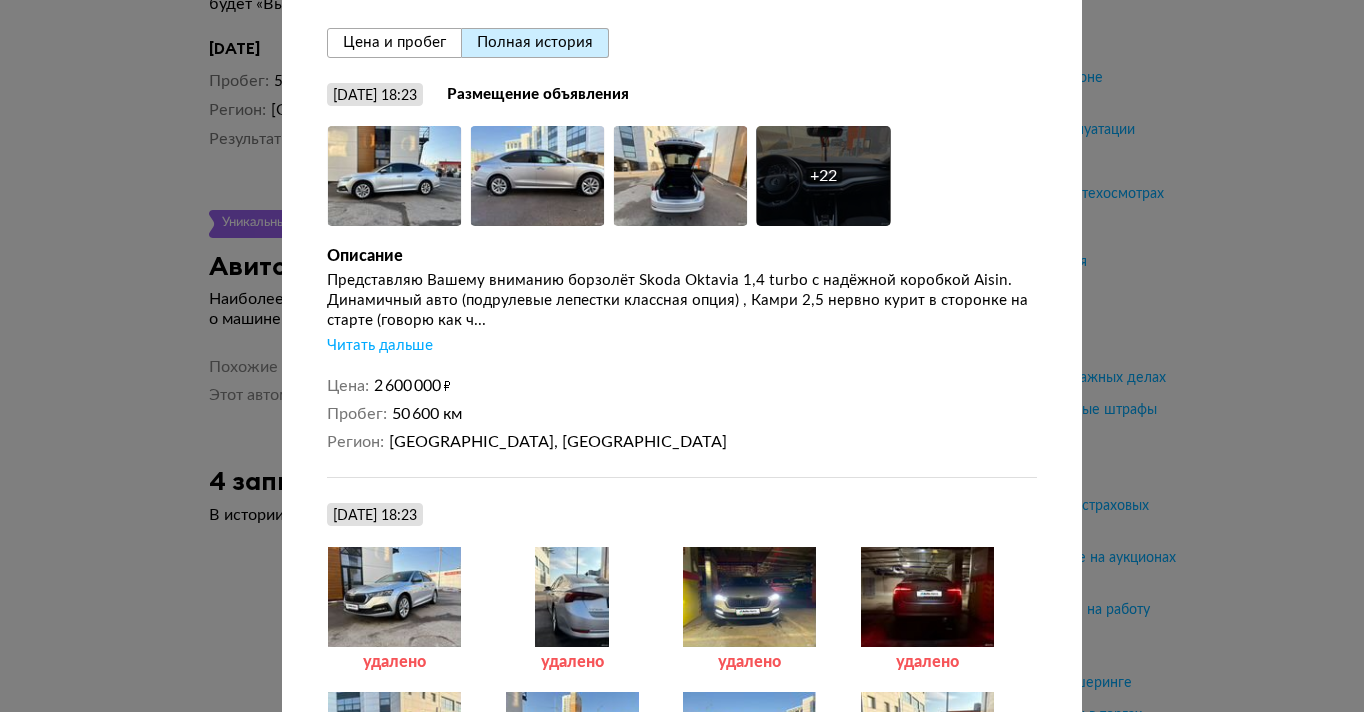 scroll, scrollTop: 0, scrollLeft: 0, axis: both 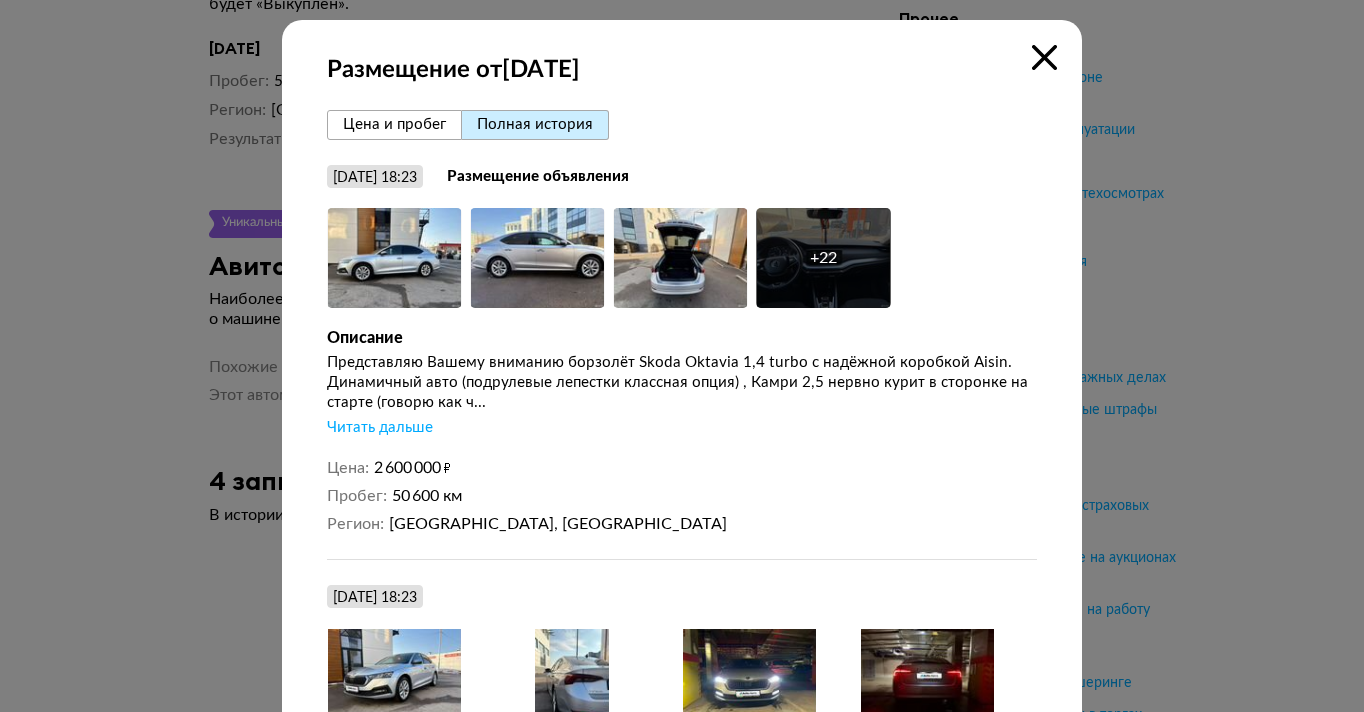 click at bounding box center [1044, 57] 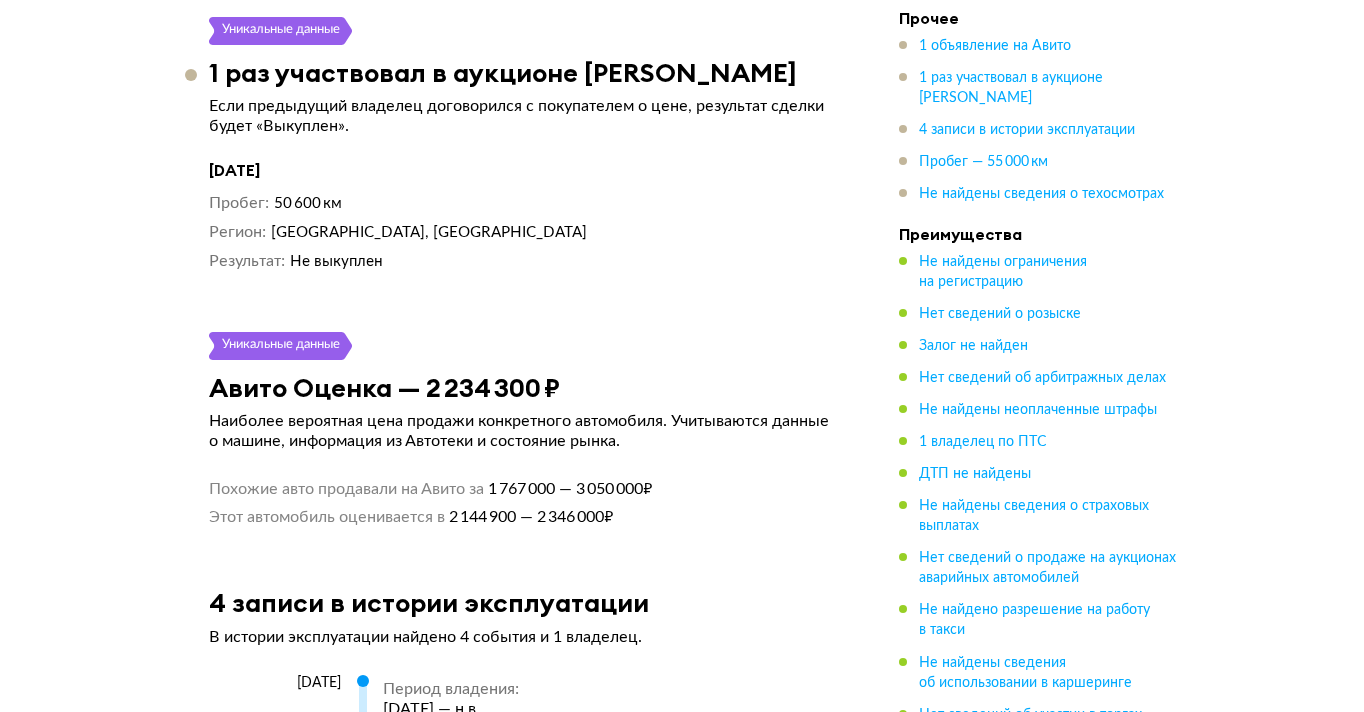 scroll, scrollTop: 4356, scrollLeft: 0, axis: vertical 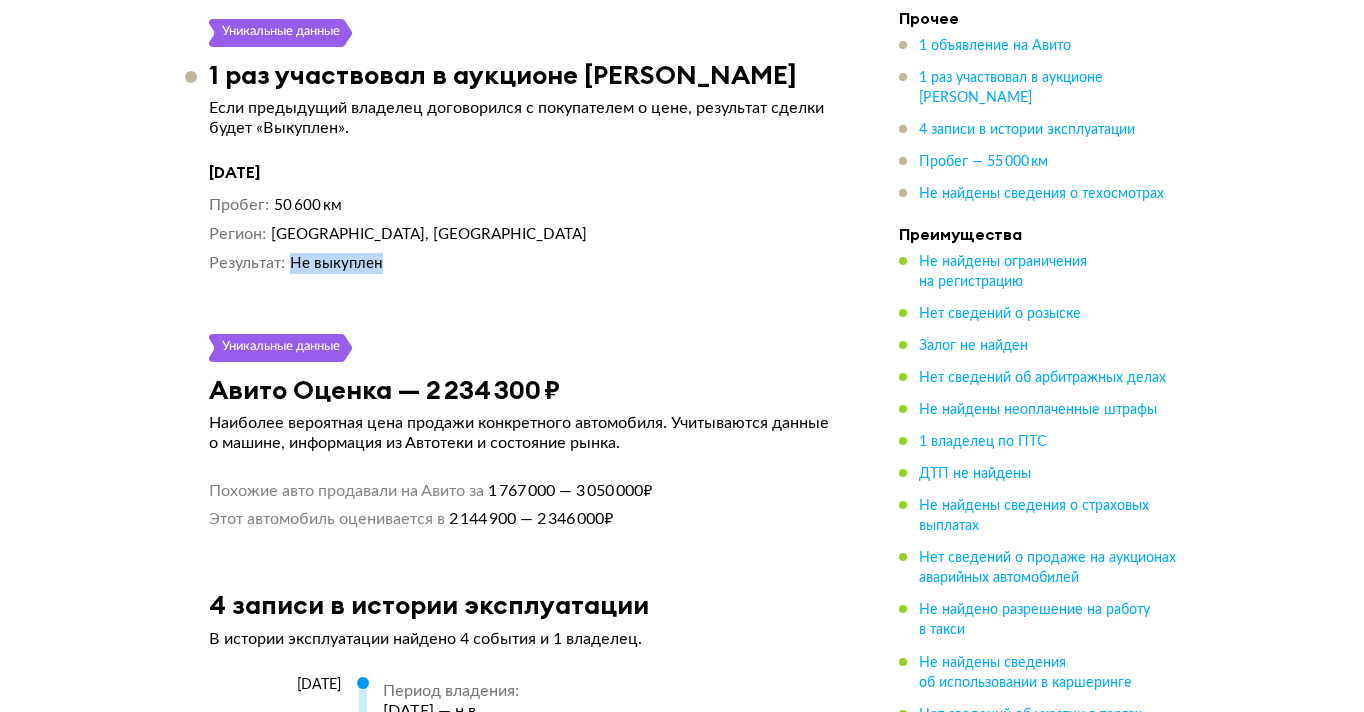 drag, startPoint x: 289, startPoint y: 313, endPoint x: 384, endPoint y: 314, distance: 95.005264 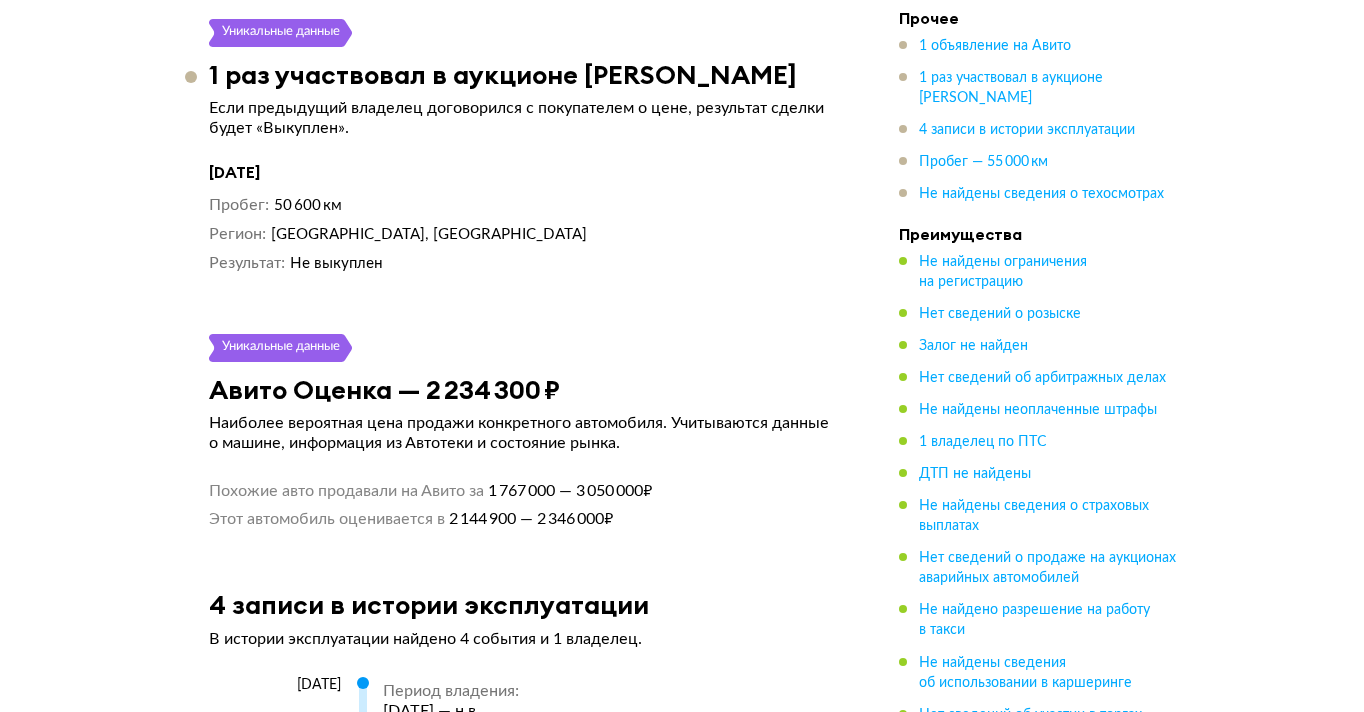click on "Пробег 50 600 км Регион [GEOGRAPHIC_DATA], [GEOGRAPHIC_DATA] Результат Не выкуплен" at bounding box center [524, 234] 